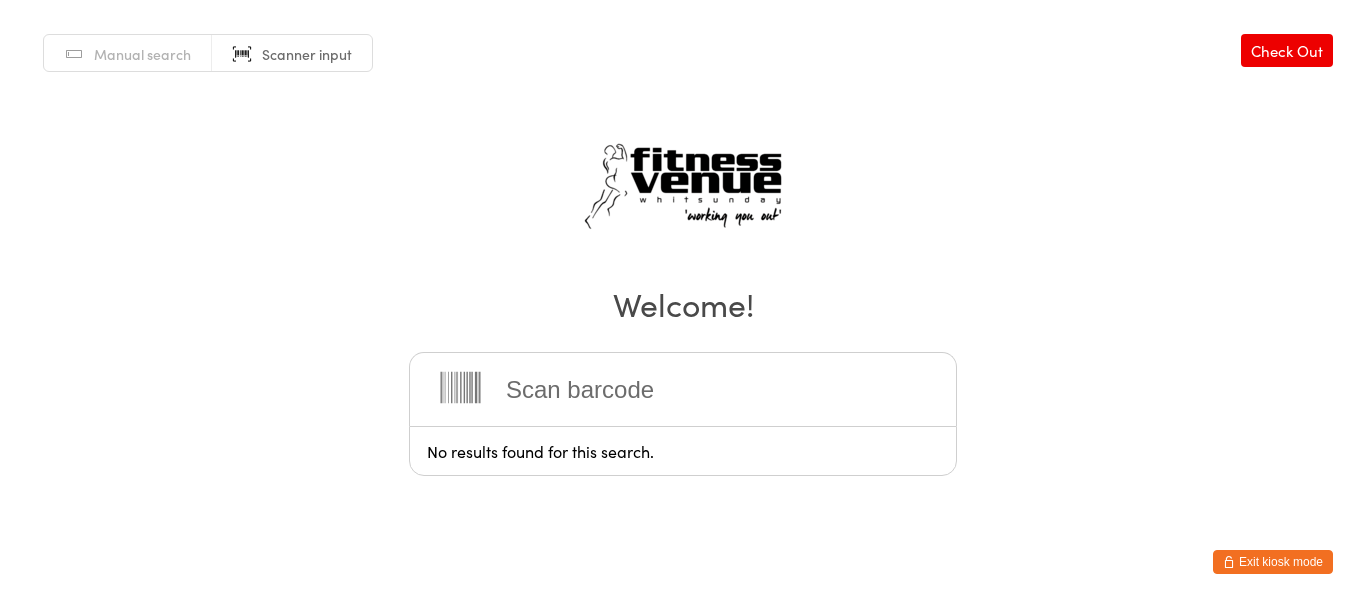 scroll, scrollTop: 0, scrollLeft: 0, axis: both 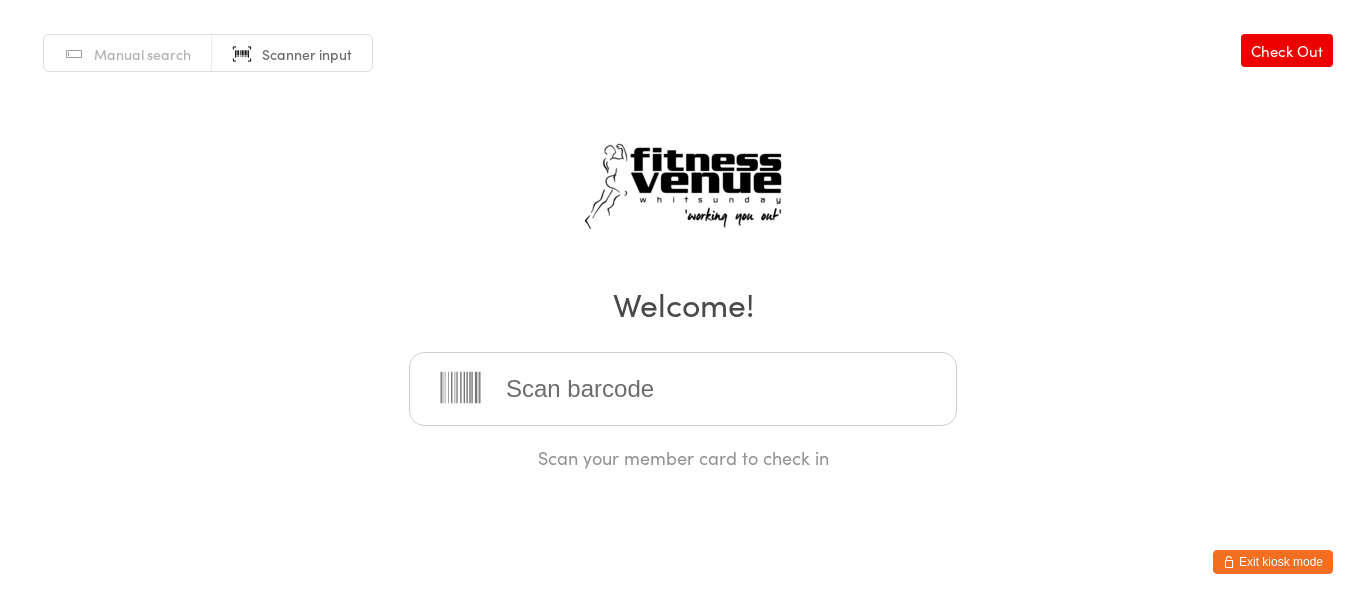 click on "Manual search Scanner input Check Out Welcome! Scan your member card to check in" at bounding box center (683, 235) 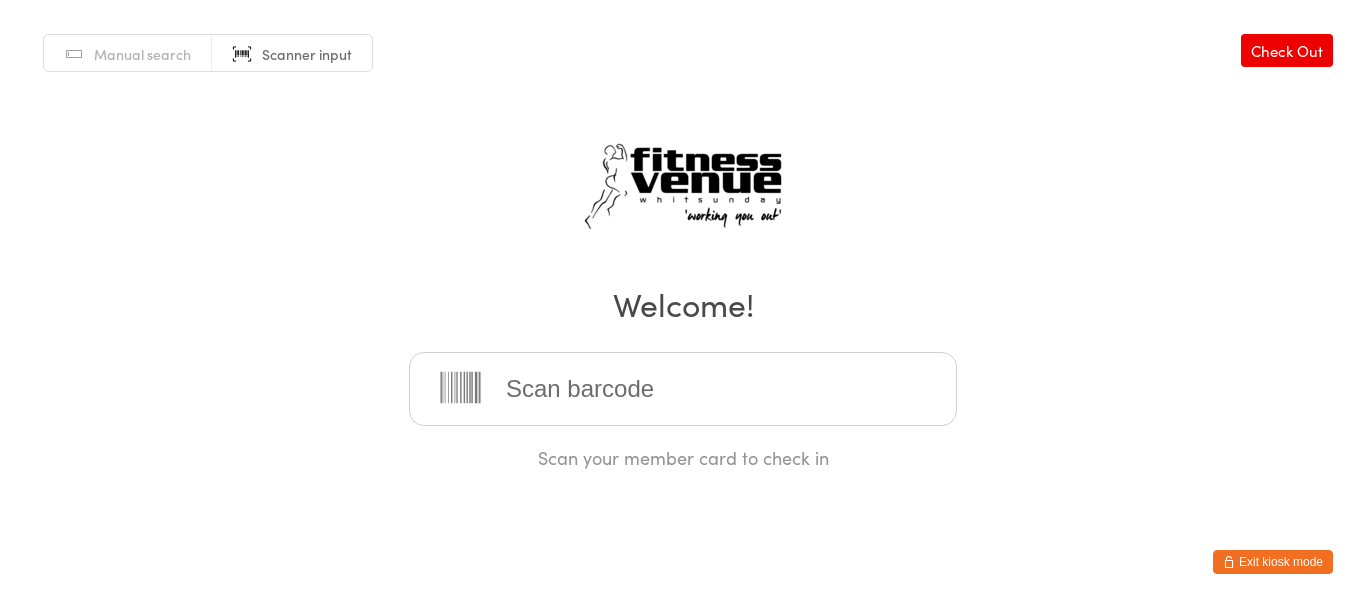 click on "Exit kiosk mode" at bounding box center [1273, 562] 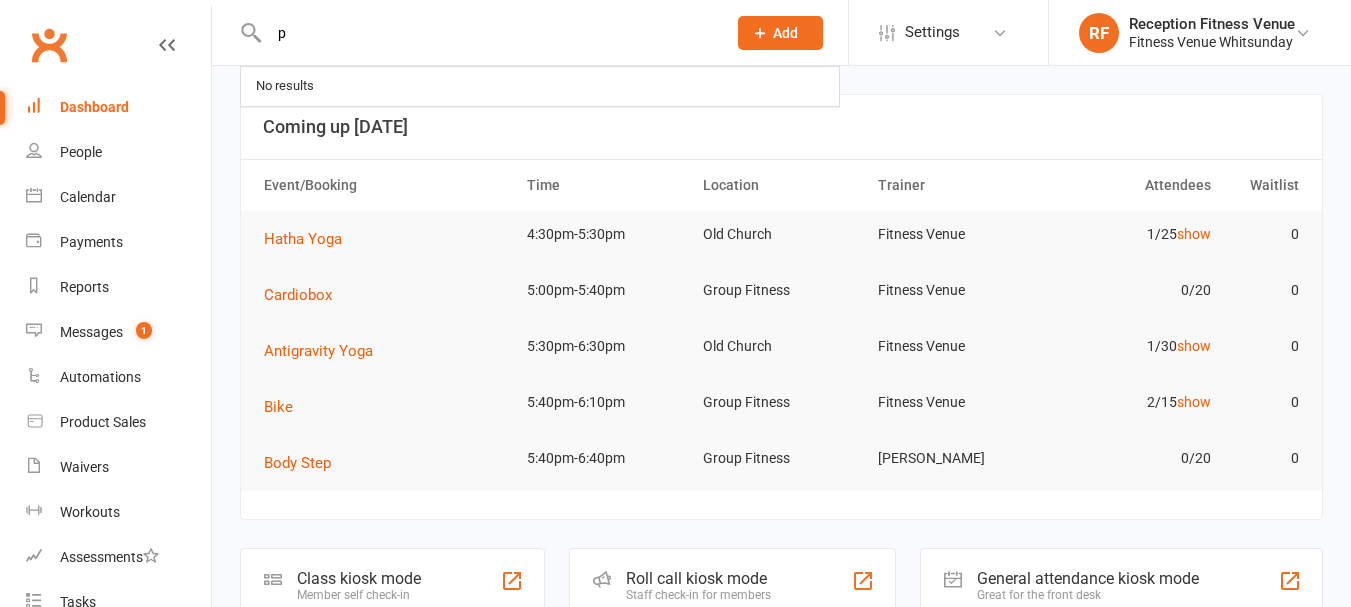 scroll, scrollTop: 0, scrollLeft: 0, axis: both 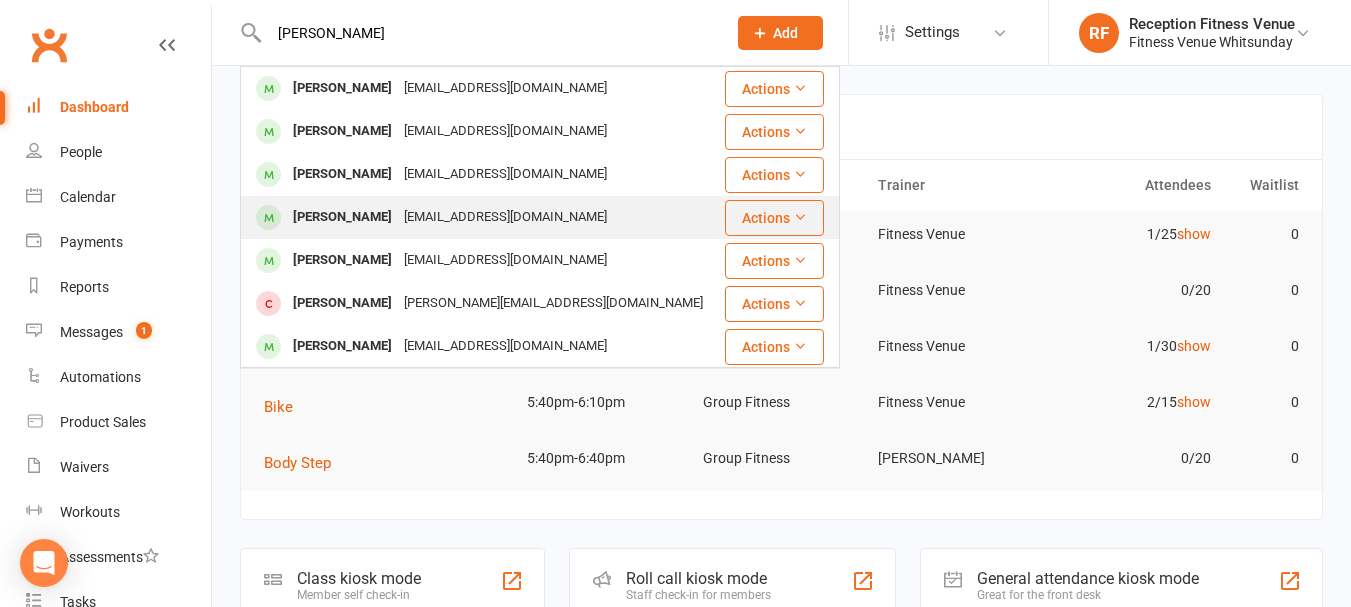 type on "[PERSON_NAME]" 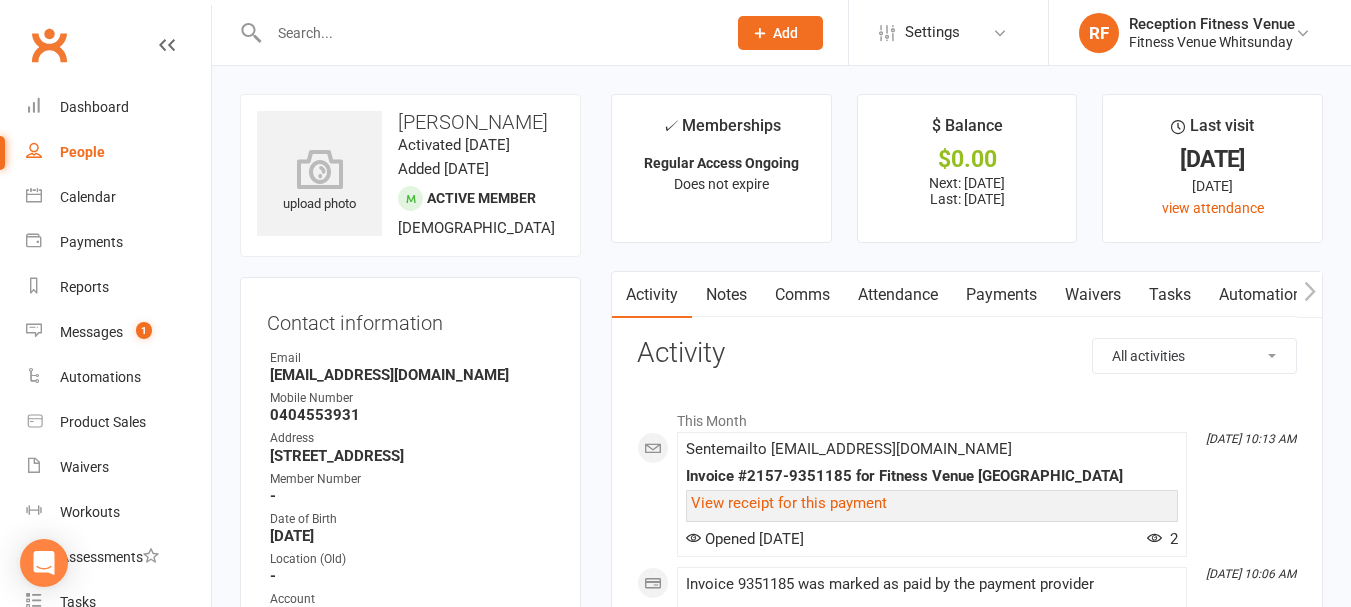 click on "Payments" at bounding box center [1001, 295] 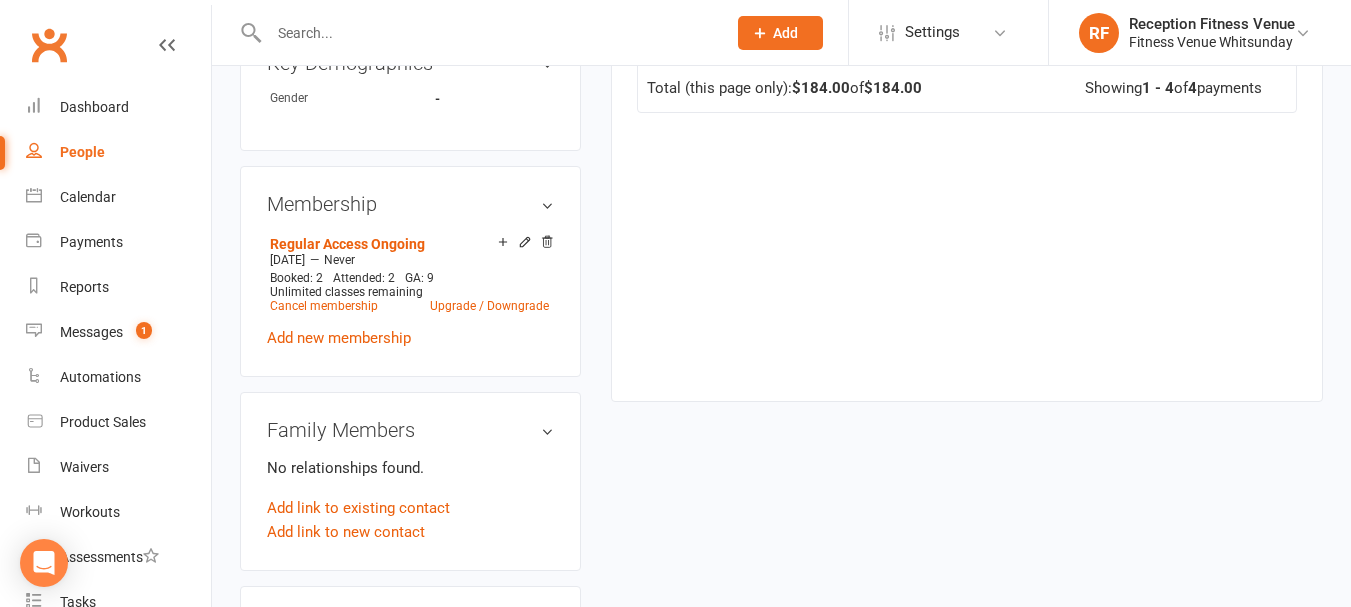 scroll, scrollTop: 1000, scrollLeft: 0, axis: vertical 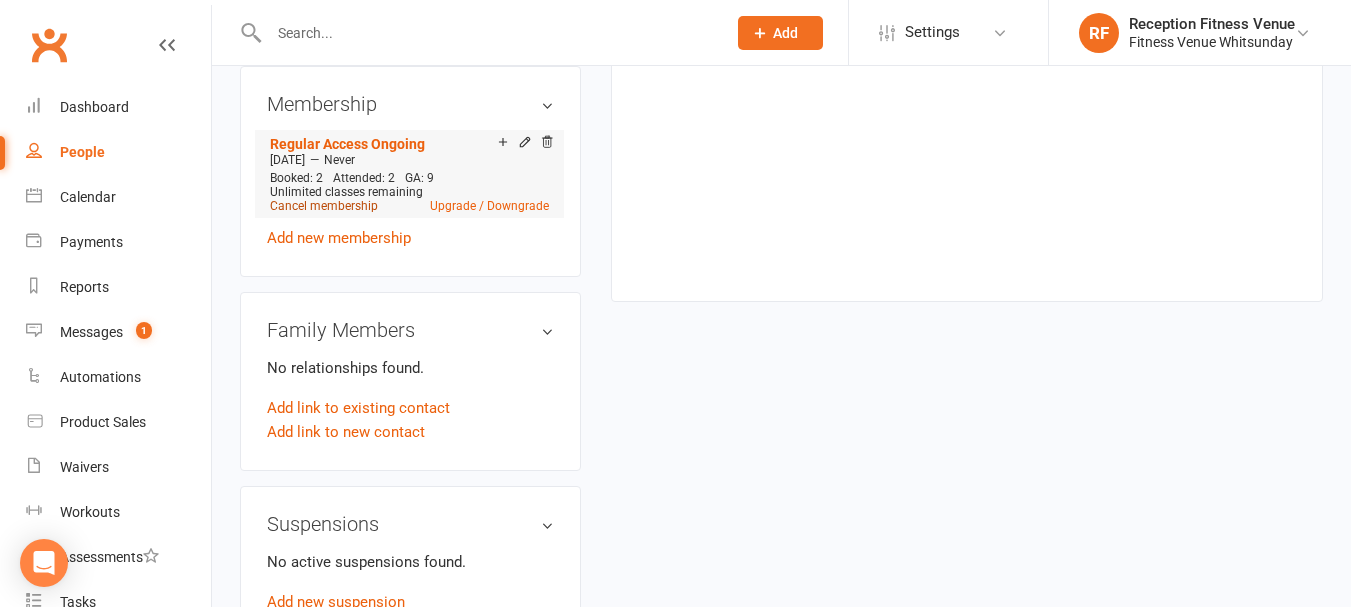 click on "Cancel membership" at bounding box center [324, 206] 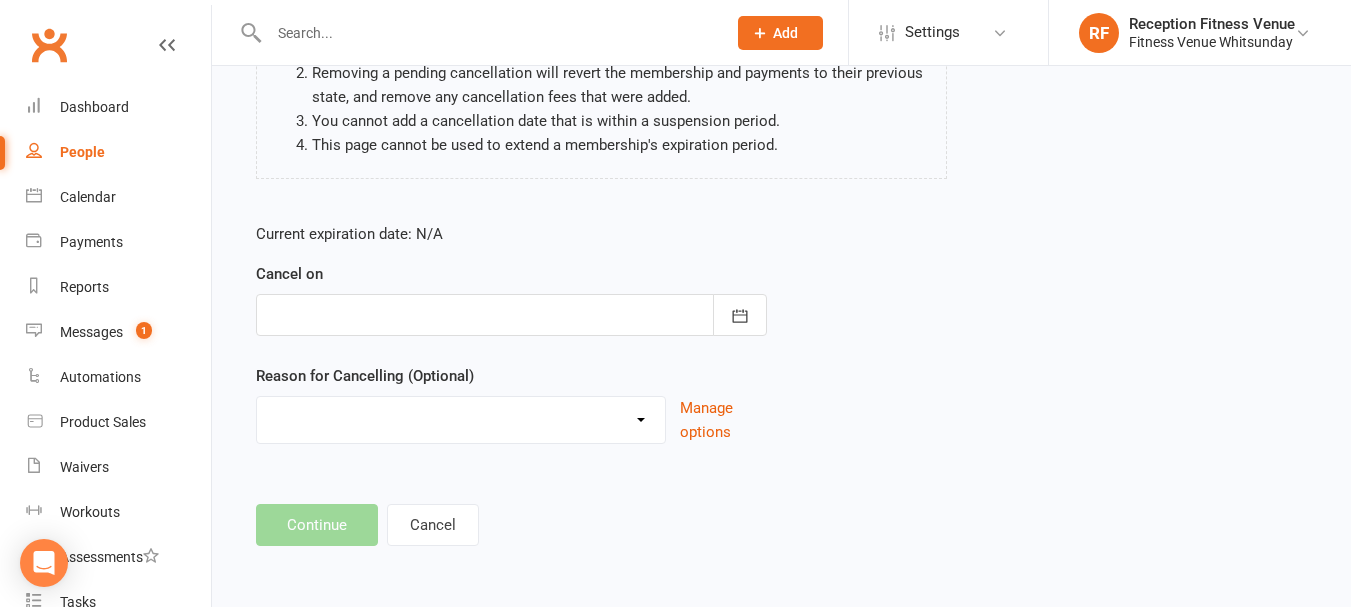 scroll, scrollTop: 0, scrollLeft: 0, axis: both 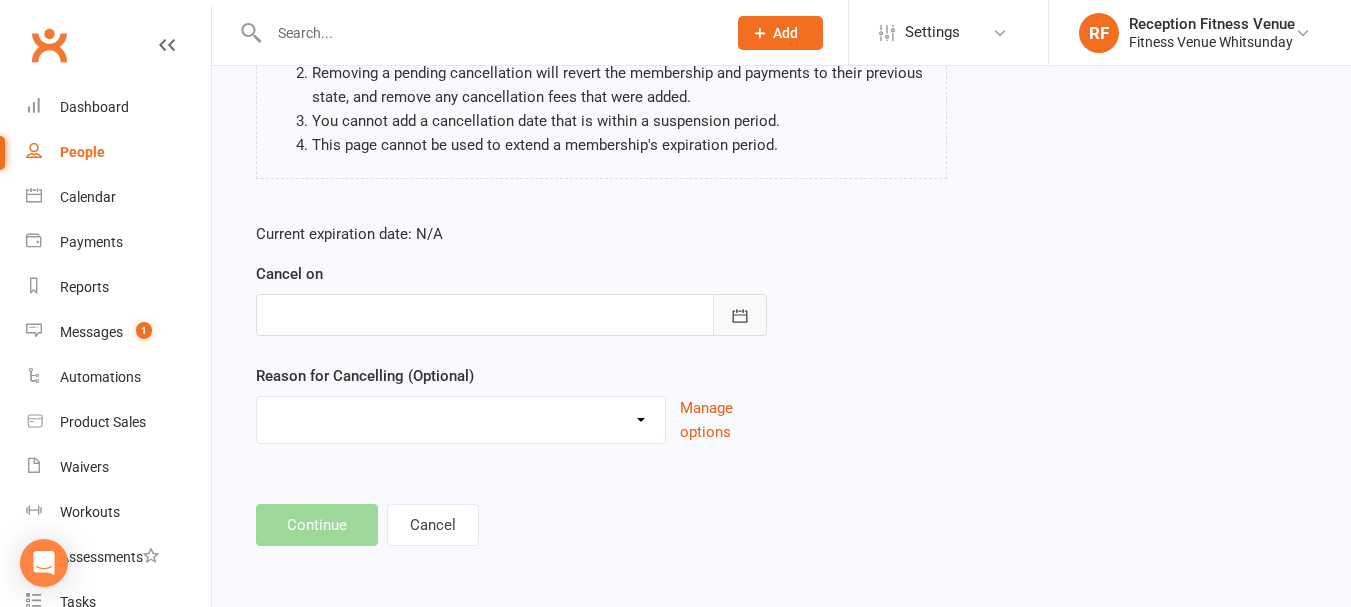 click 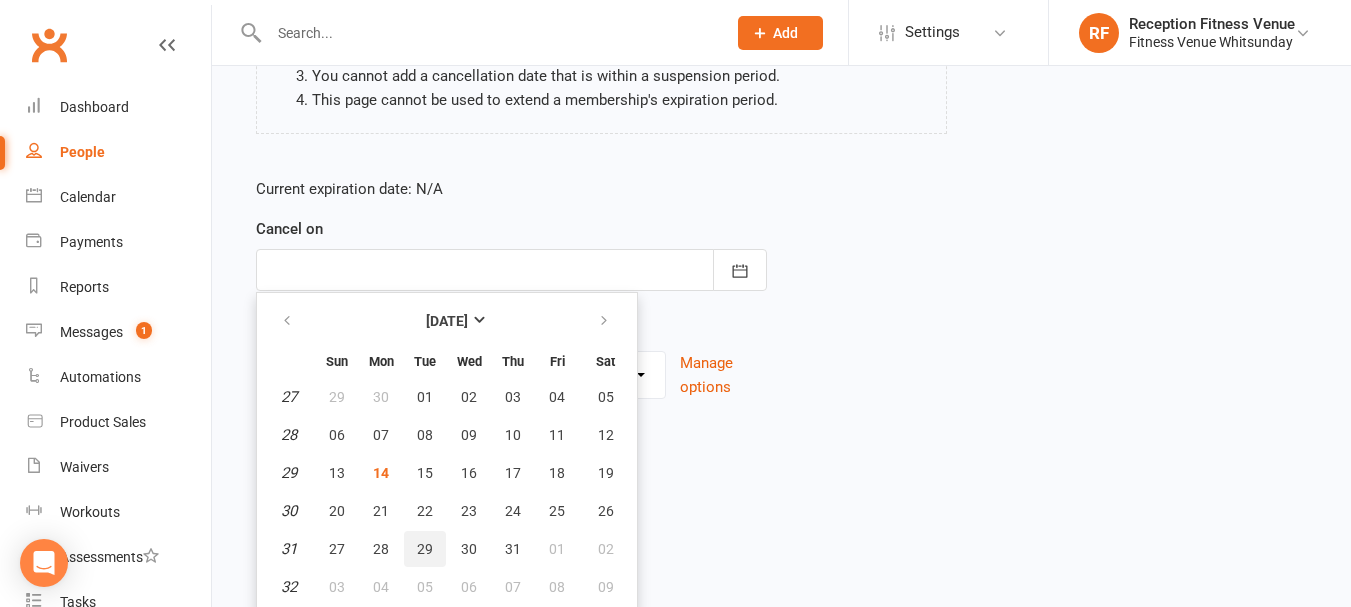 click on "29" at bounding box center (425, 549) 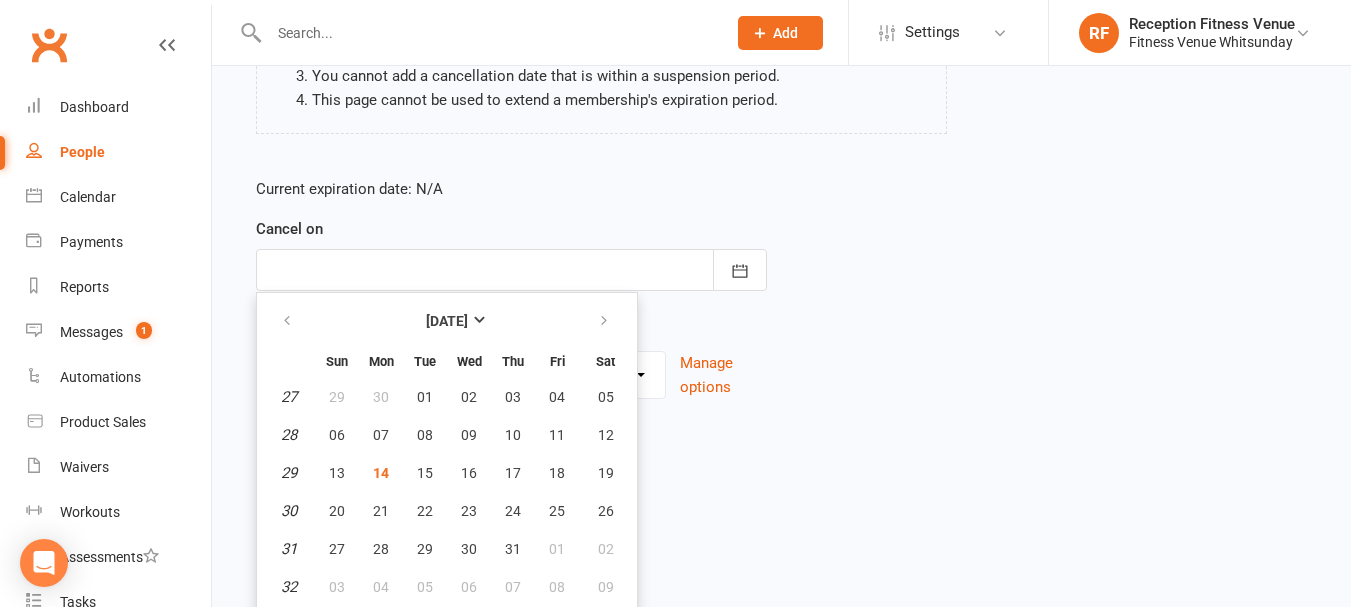 type on "[DATE]" 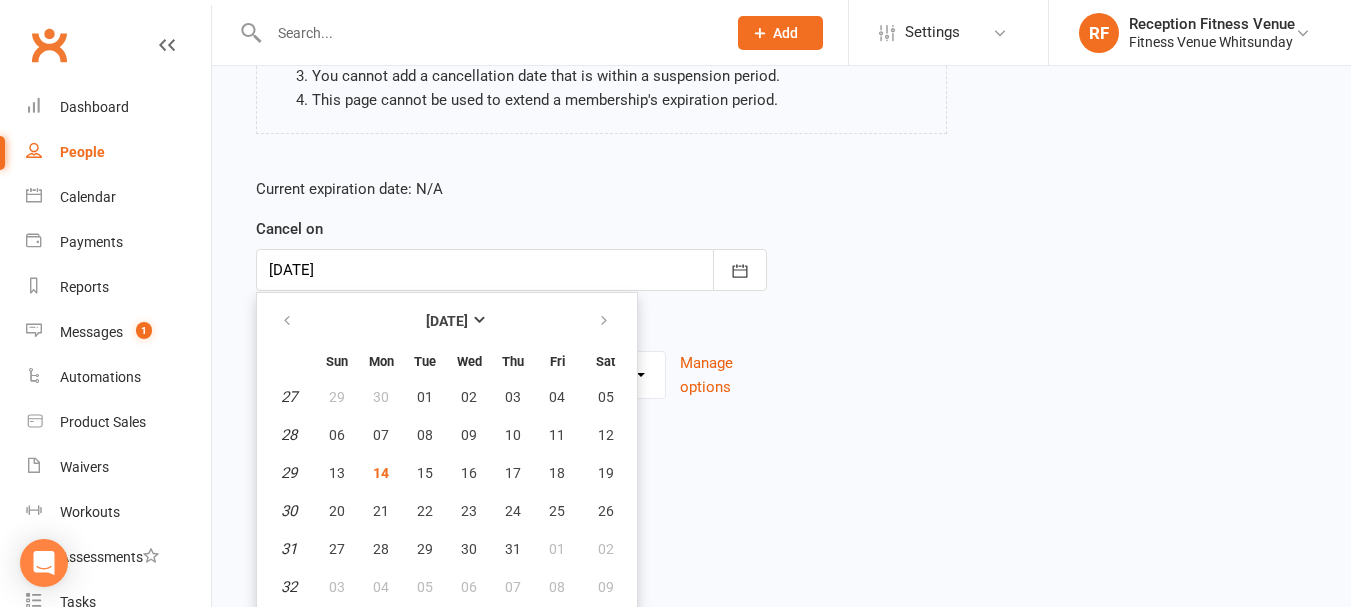 scroll, scrollTop: 257, scrollLeft: 0, axis: vertical 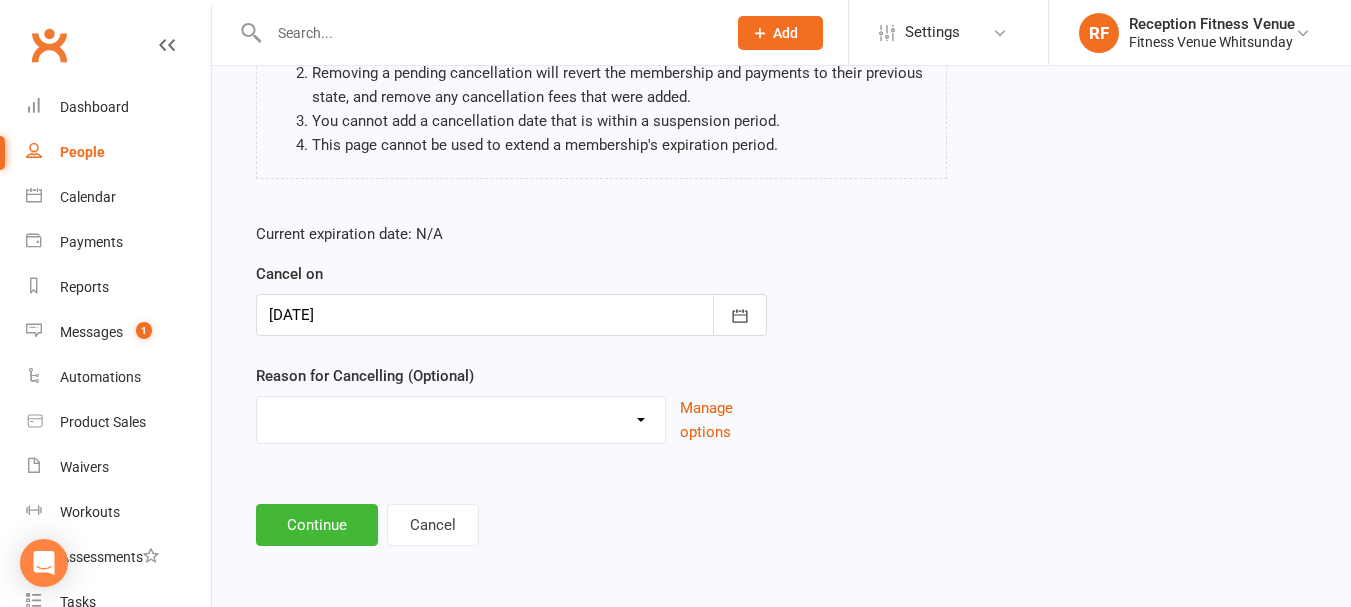 click on "Email request Excessive defaults Holiday Injury Leaving town Other reason" at bounding box center [461, 417] 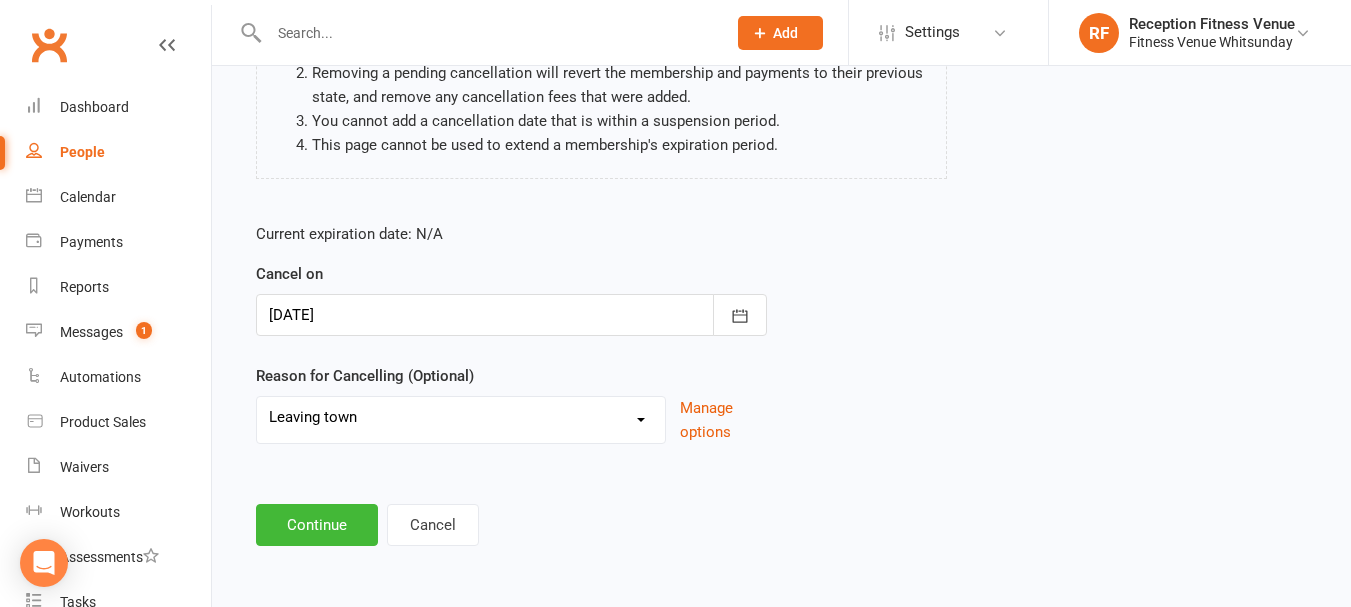 click on "Email request Excessive defaults Holiday Injury Leaving town Other reason" at bounding box center (461, 417) 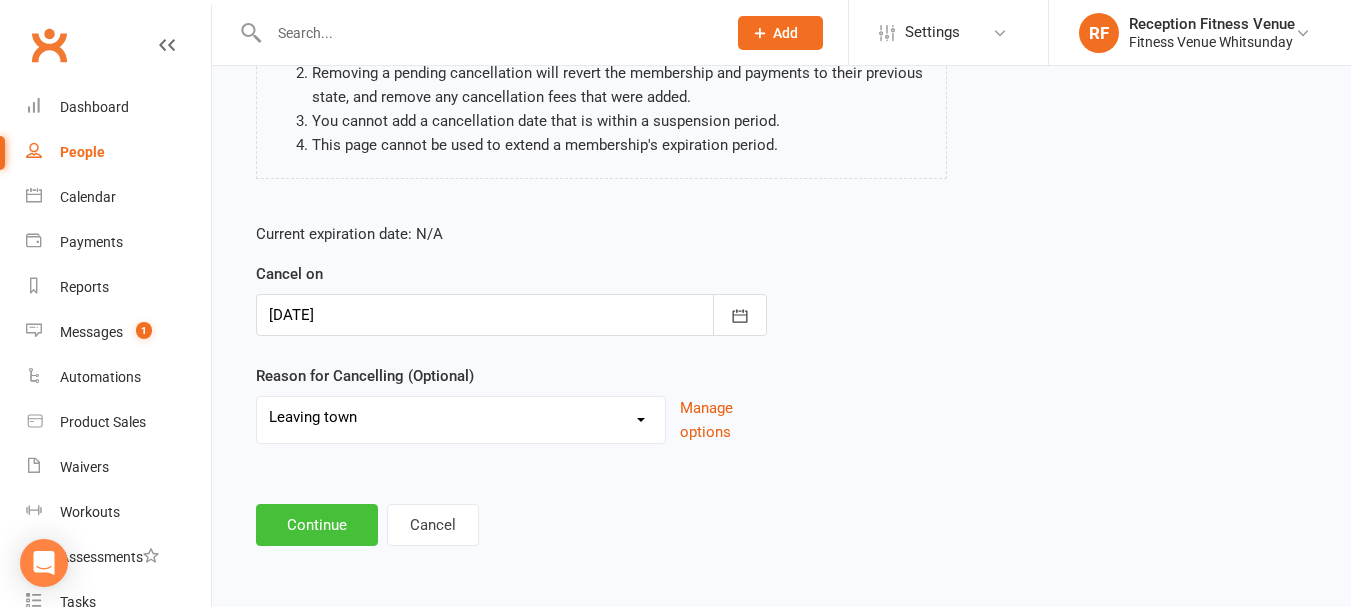 click on "[PERSON_NAME] - Regular Access Ongoing Please be aware of the following when cancelling a membership: Once you've added a cancellation, the cancellation will be 'pending' until the membership's new expiration date. Pending cancellations can be removed or edited later, if required. Removing a pending cancellation will revert the membership and payments to their previous state, and remove any cancellation fees that were added. You cannot add a cancellation date that is within a suspension period. This page cannot be used to extend a membership's expiration period. Current expiration date: N/A Cancel on [DATE]
[DATE]
Sun Mon Tue Wed Thu Fri Sat
27
29
30
01
02
03
04
05
28
06
07
08
09" at bounding box center [781, 223] 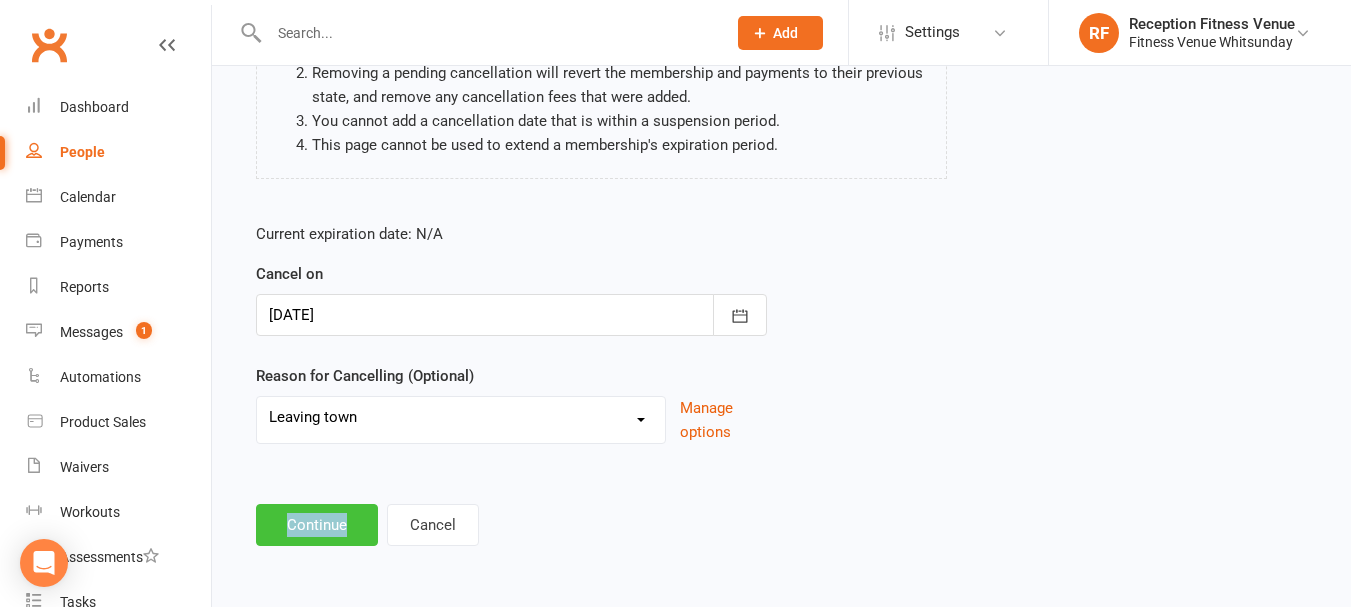 click on "Continue" at bounding box center [317, 525] 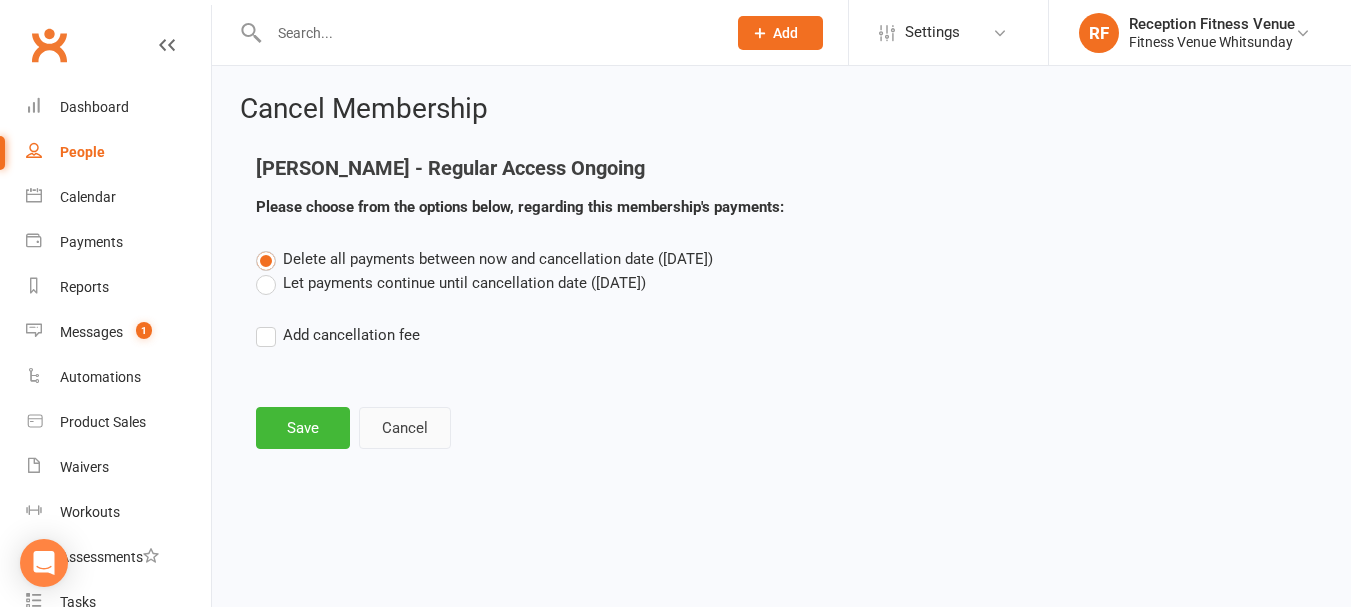 scroll, scrollTop: 0, scrollLeft: 0, axis: both 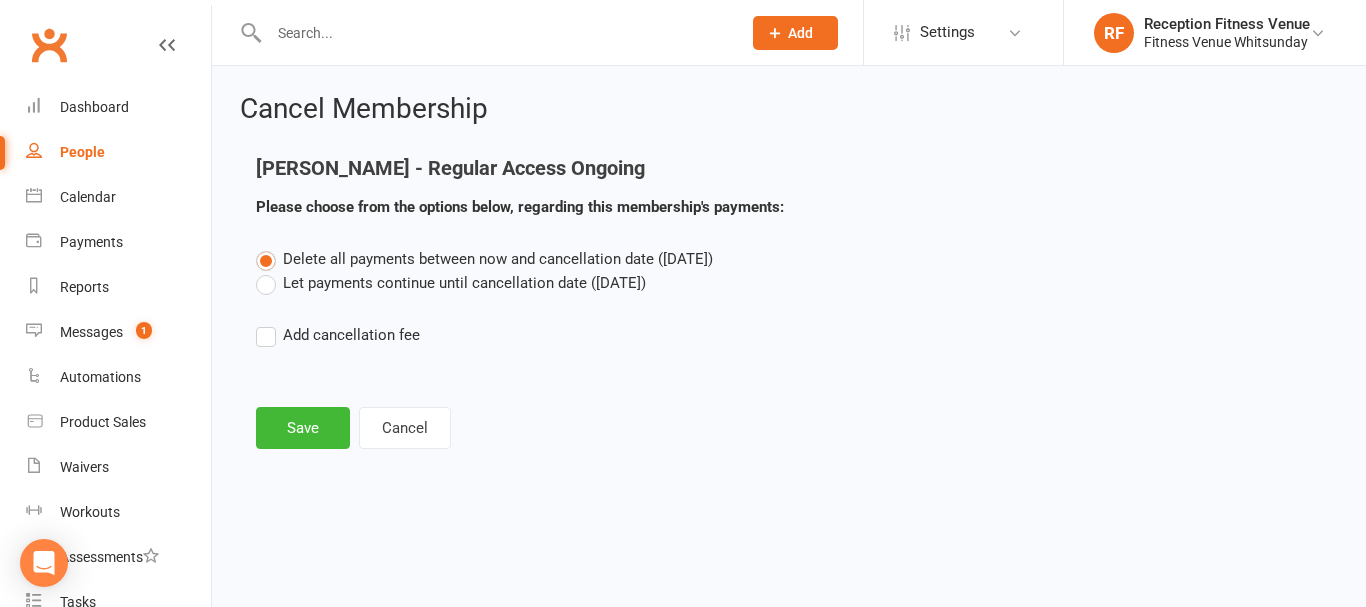 click on "Let payments continue until cancellation date ([DATE])" at bounding box center (451, 283) 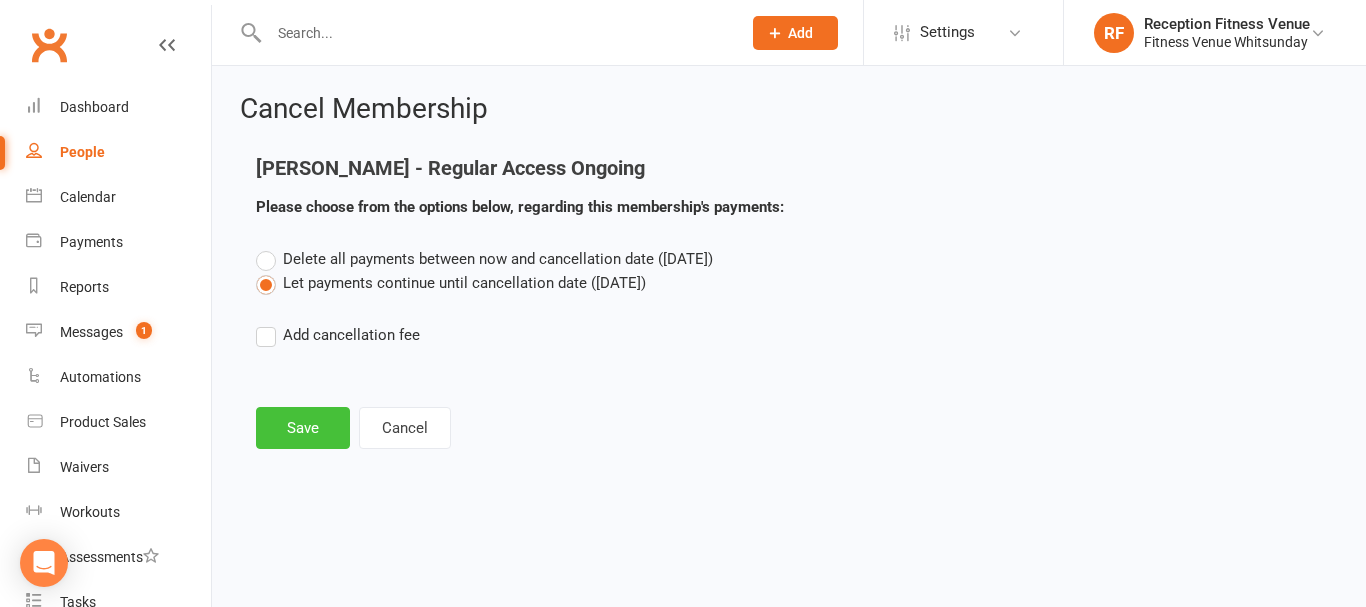 click on "Save" at bounding box center [303, 428] 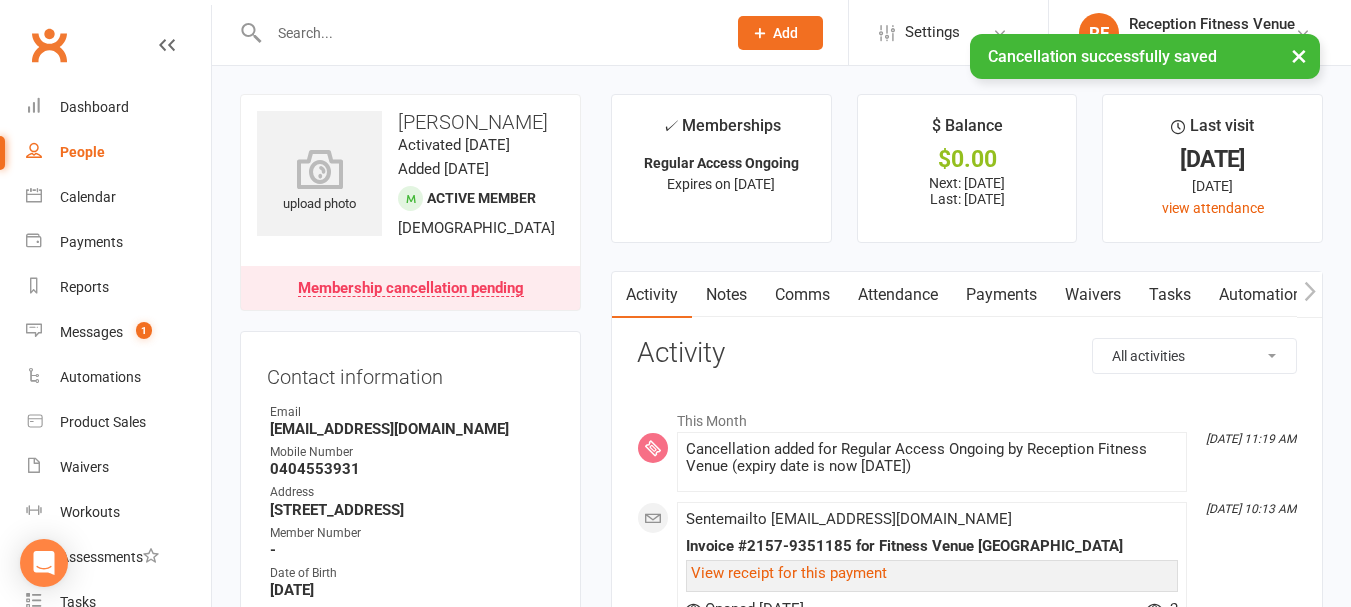 click on "Payments" at bounding box center (1001, 295) 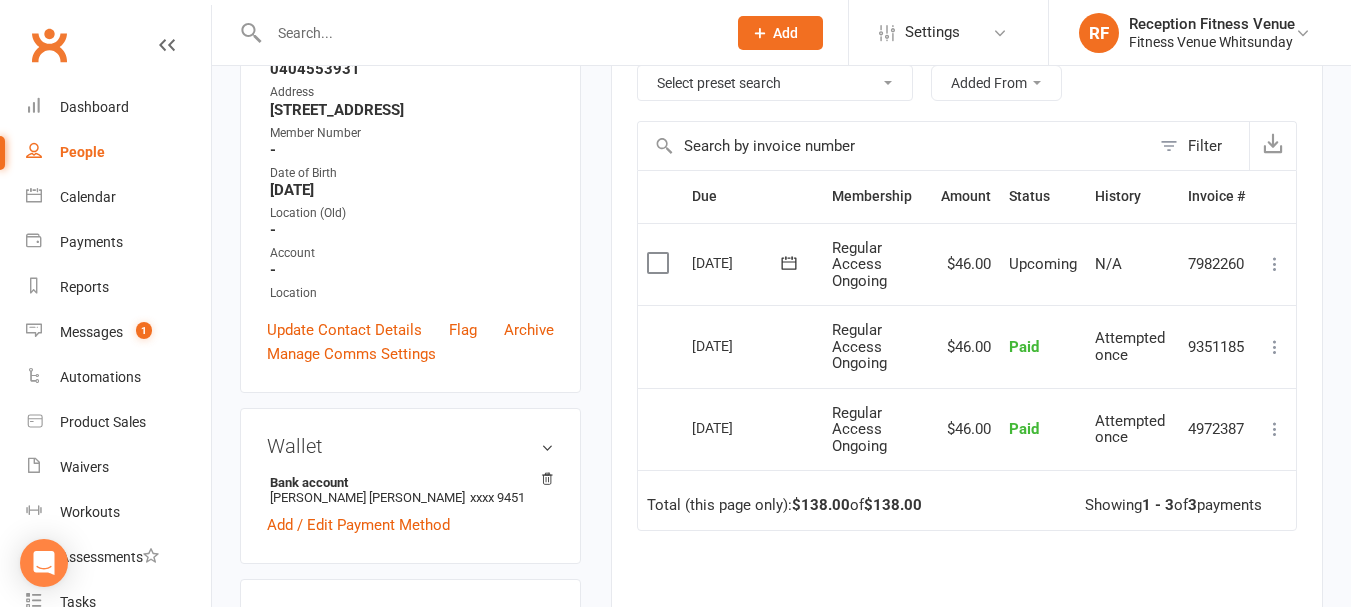 scroll, scrollTop: 0, scrollLeft: 0, axis: both 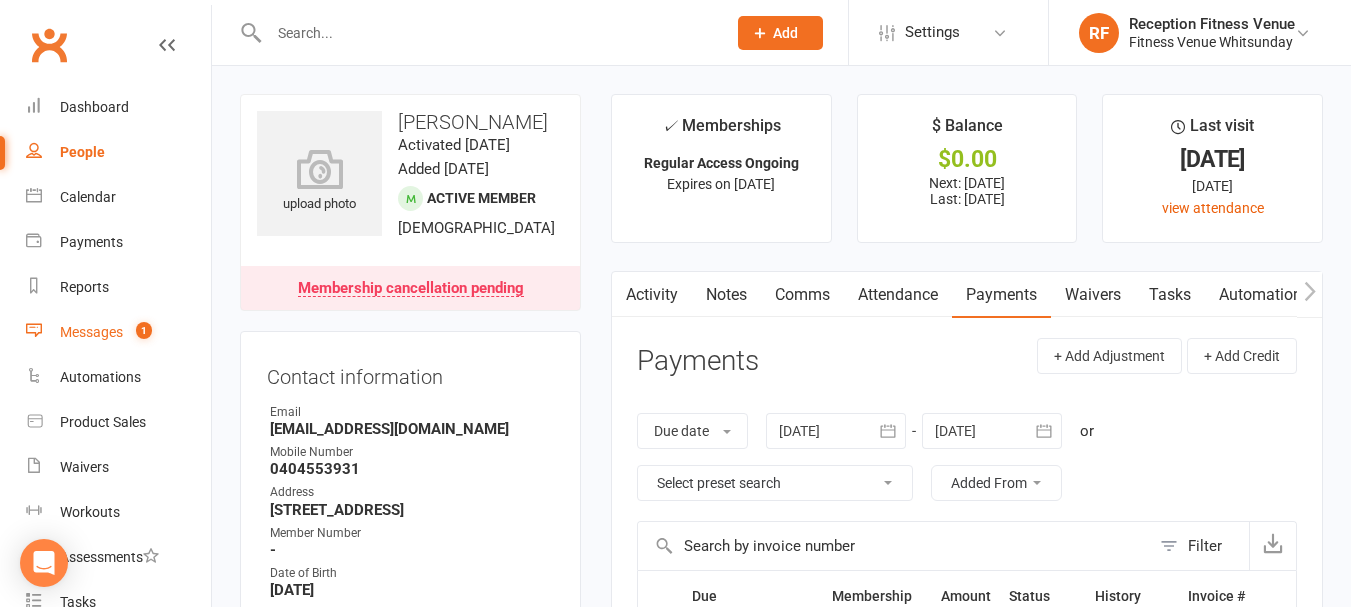click on "Messages   1" at bounding box center [118, 332] 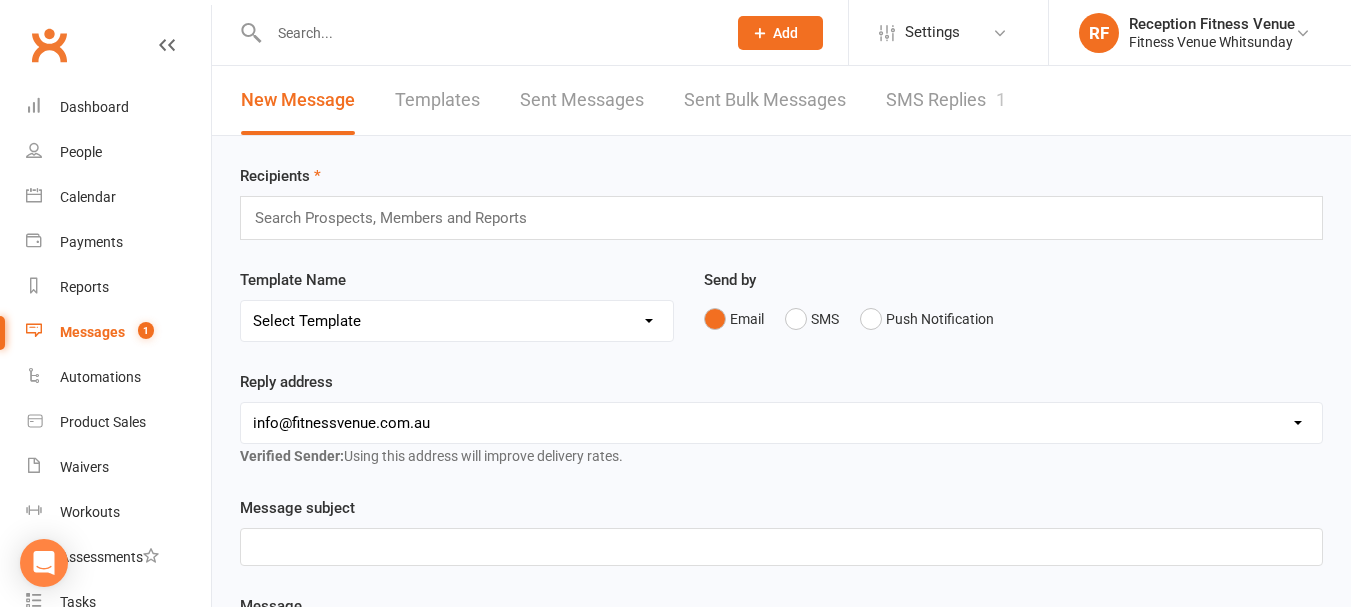click on "SMS Replies  1" at bounding box center [946, 100] 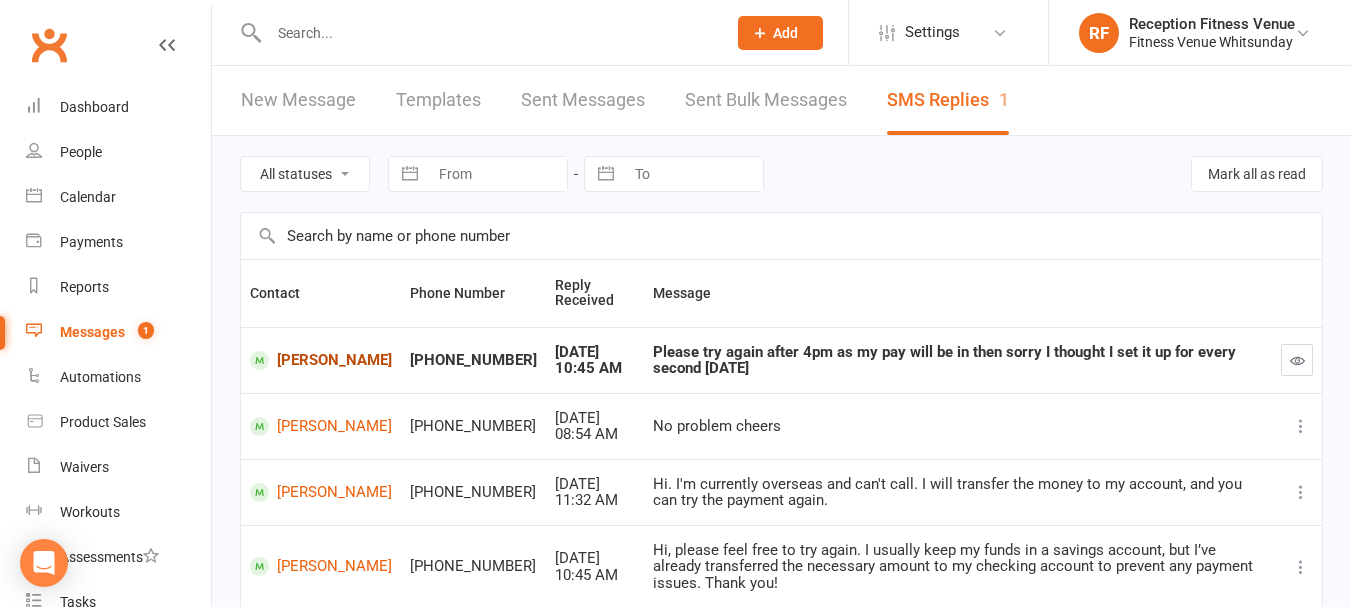 click on "[PERSON_NAME]" at bounding box center (321, 360) 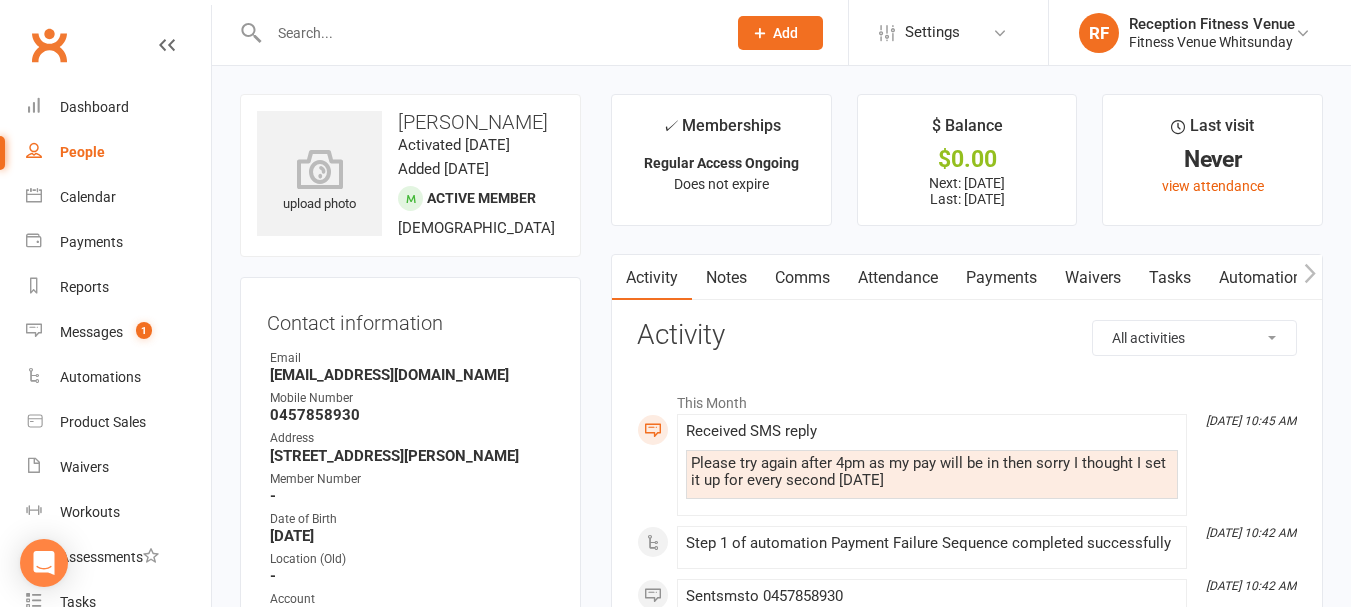 drag, startPoint x: 984, startPoint y: 281, endPoint x: 1155, endPoint y: 229, distance: 178.73164 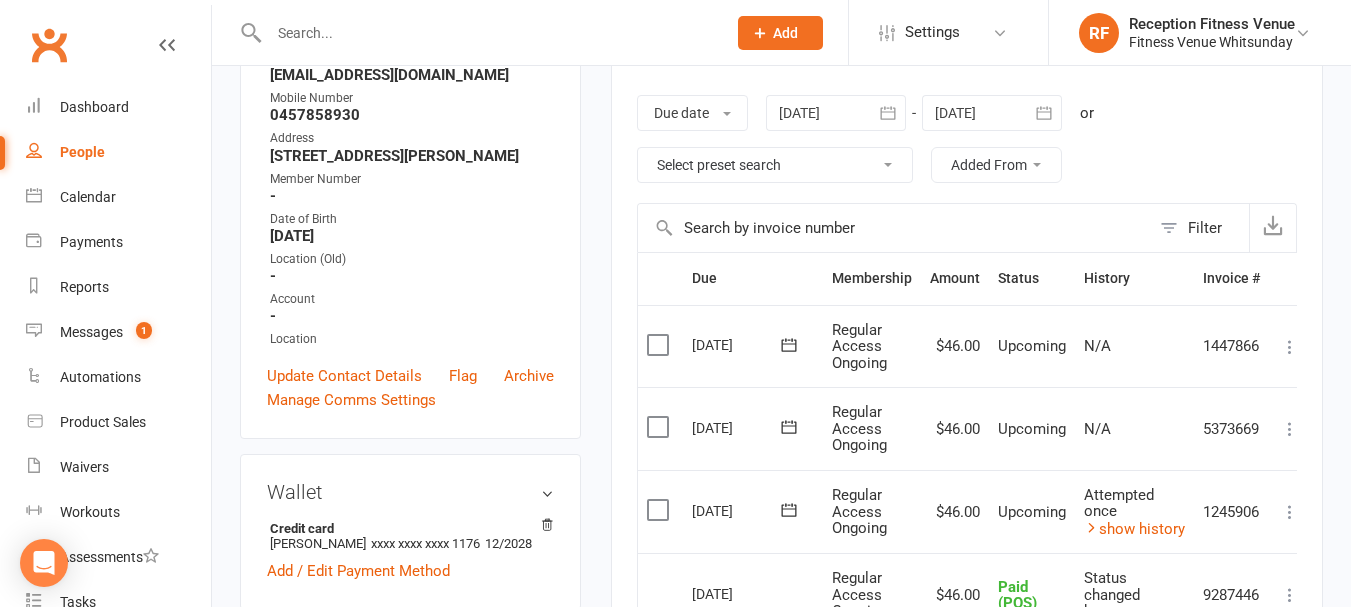 scroll, scrollTop: 500, scrollLeft: 0, axis: vertical 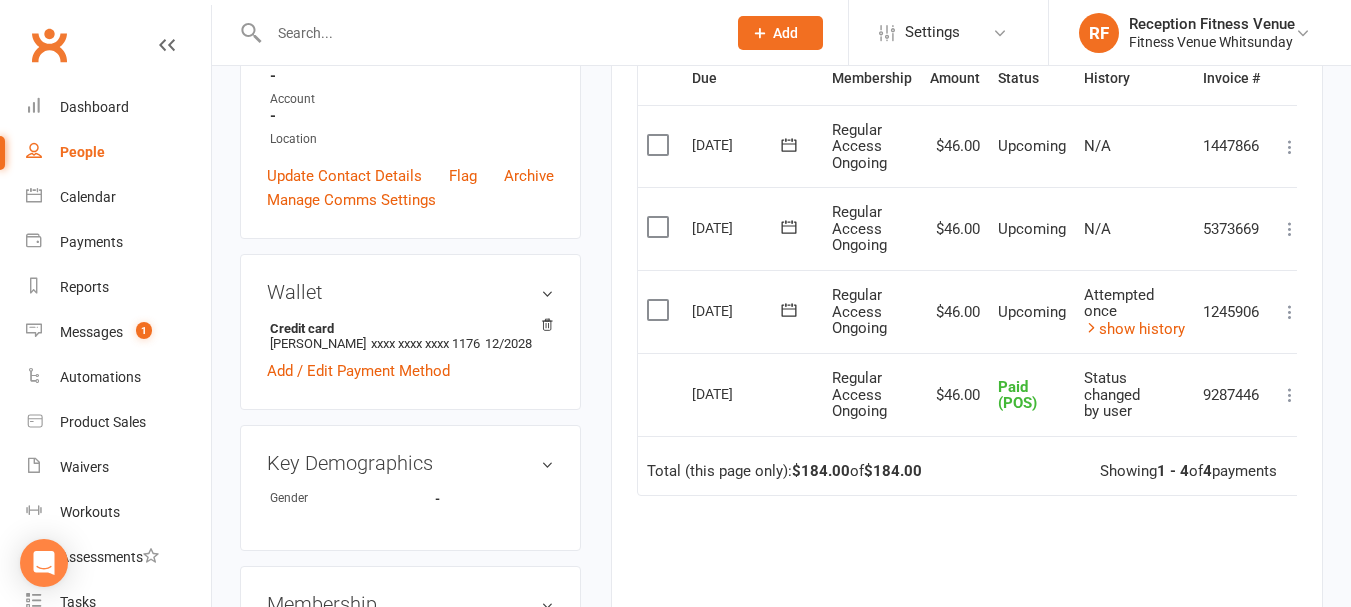 click on "Total (this page only):  $184.00  of  $184.00 Showing  1 - 4  of  4  payments" at bounding box center [974, 466] 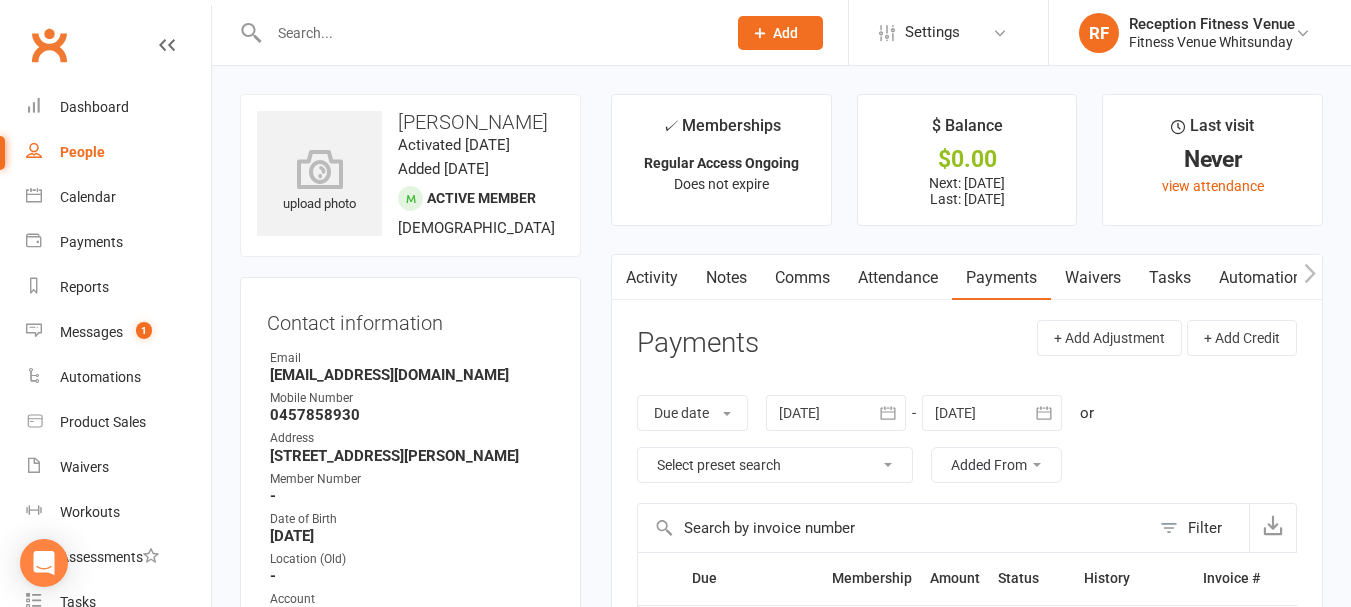 click at bounding box center (836, 413) 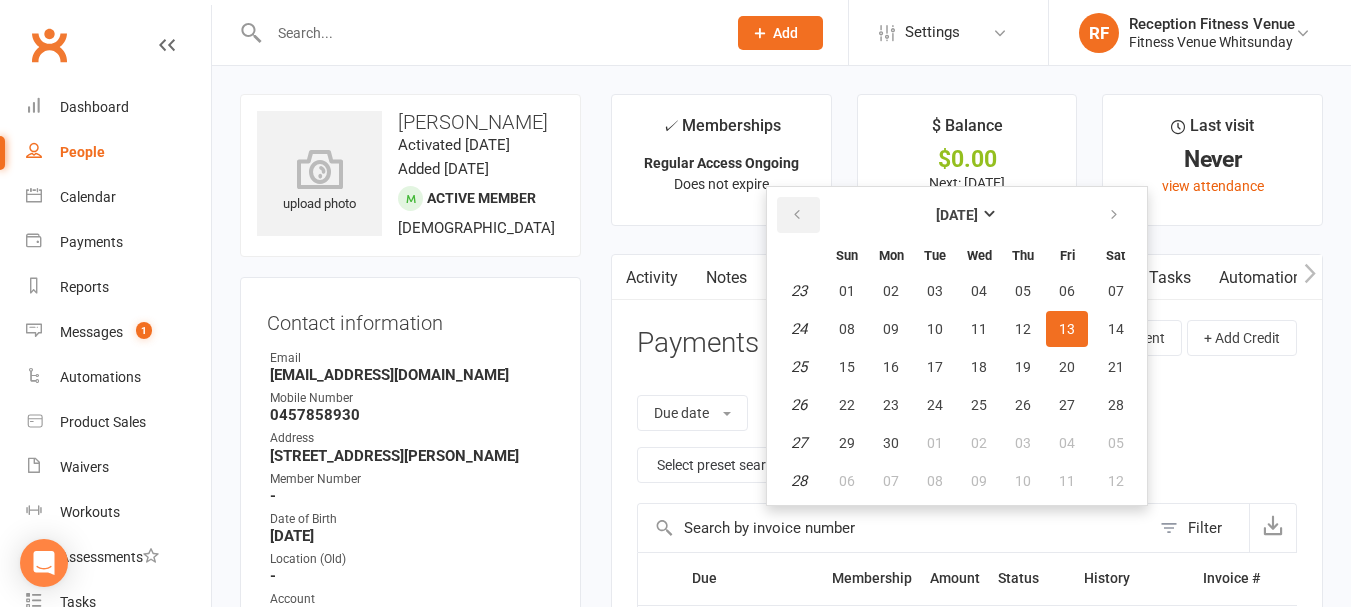 click at bounding box center [798, 215] 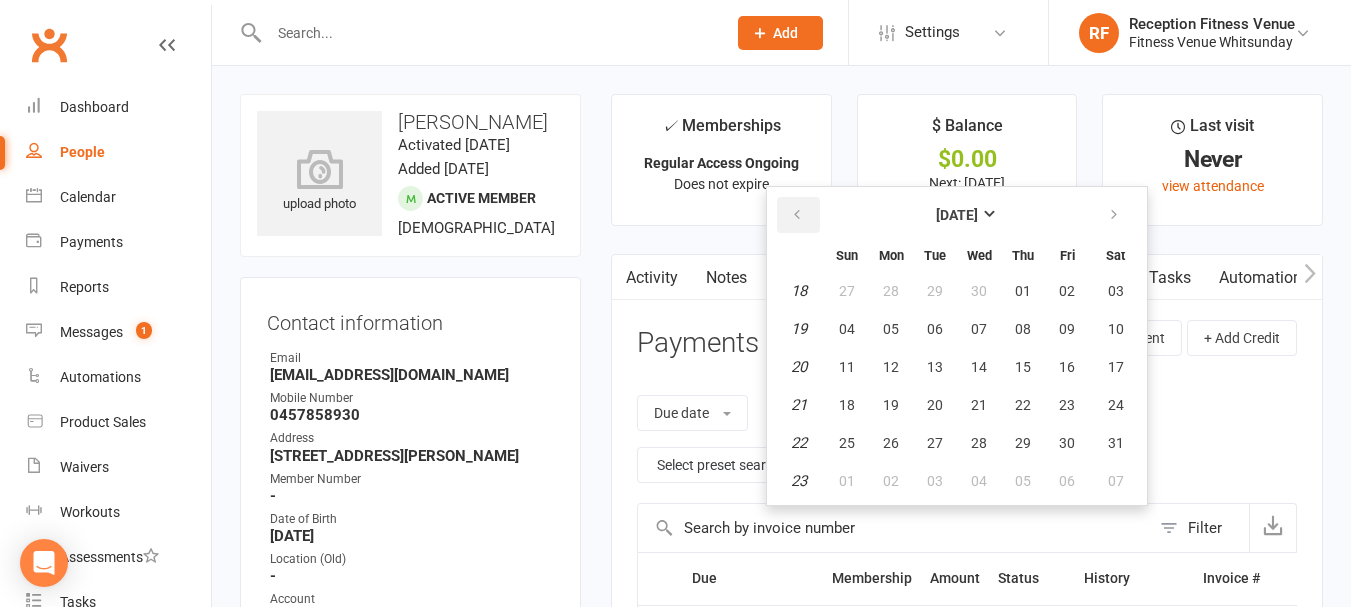 drag, startPoint x: 791, startPoint y: 220, endPoint x: 792, endPoint y: 240, distance: 20.024984 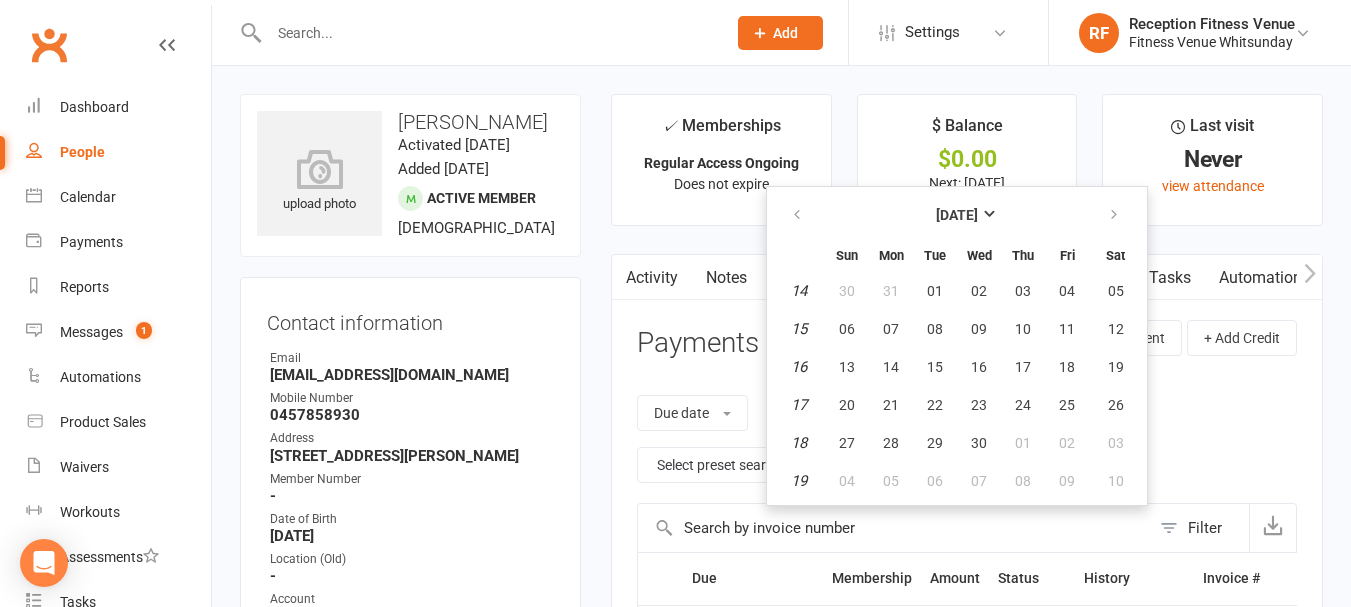 click on "15" at bounding box center [799, 329] 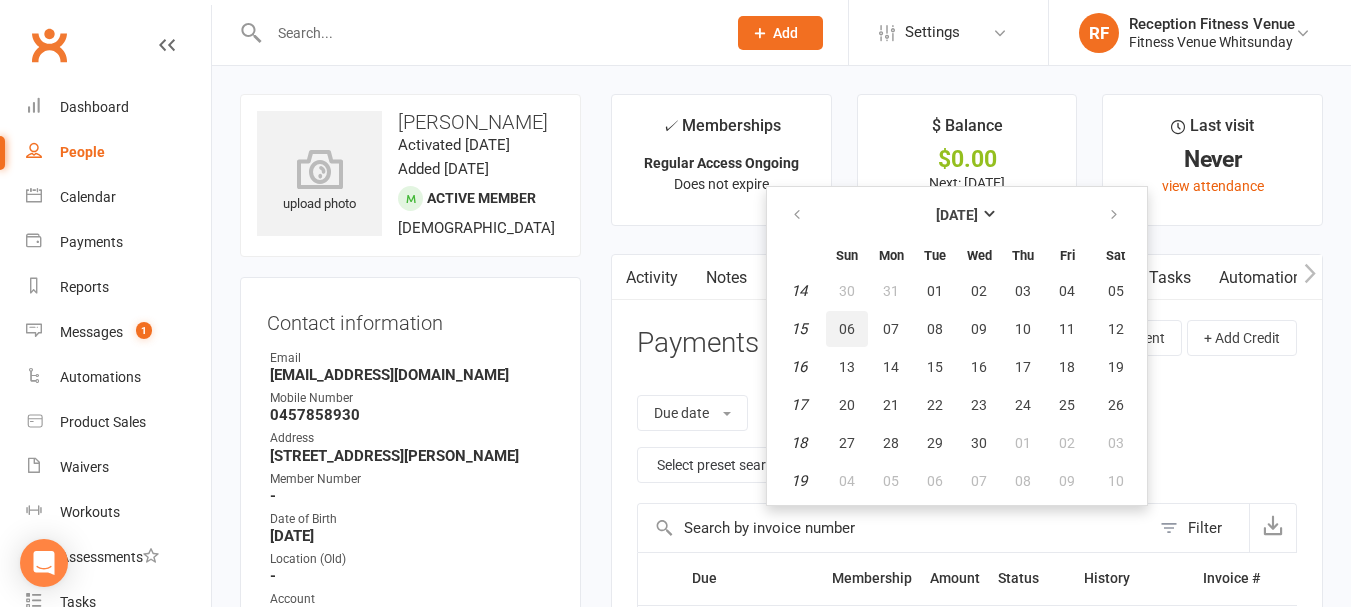 click on "06" at bounding box center [847, 329] 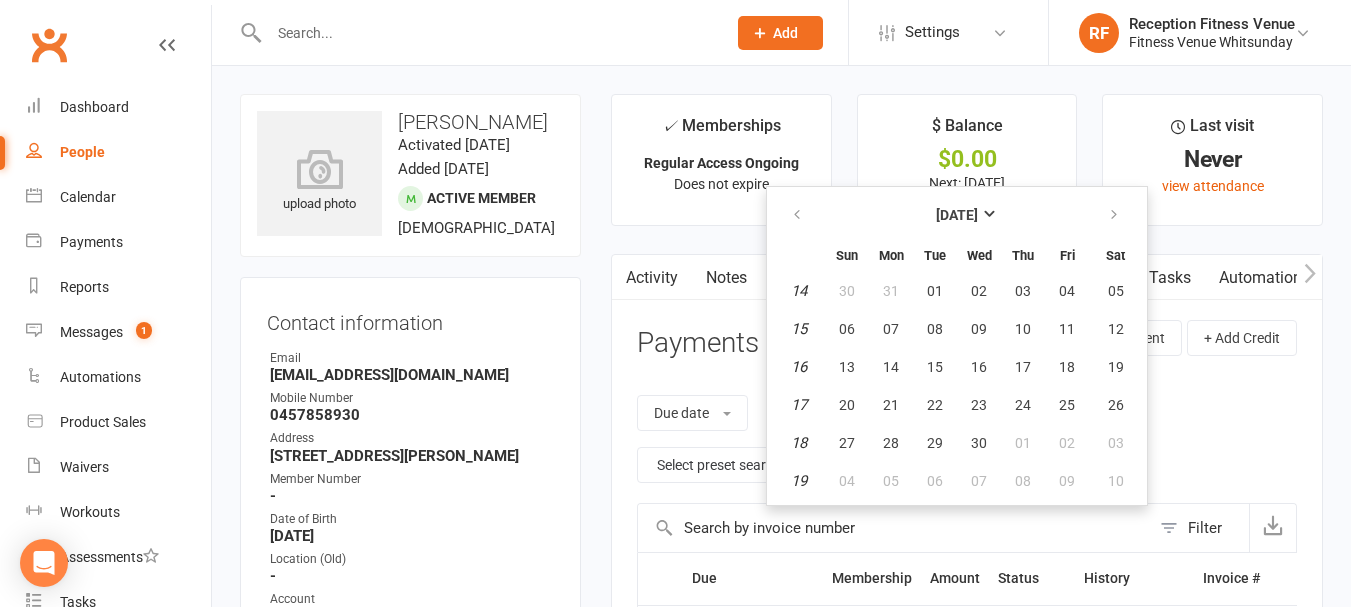 type on "[DATE]" 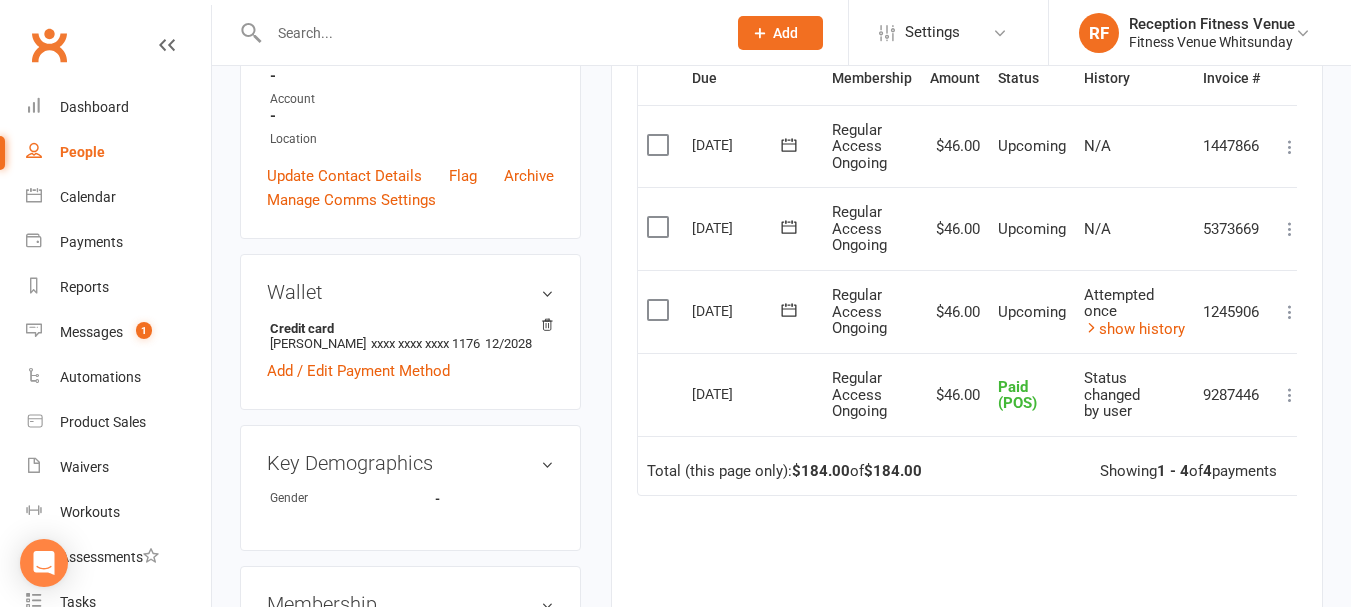 scroll, scrollTop: 400, scrollLeft: 0, axis: vertical 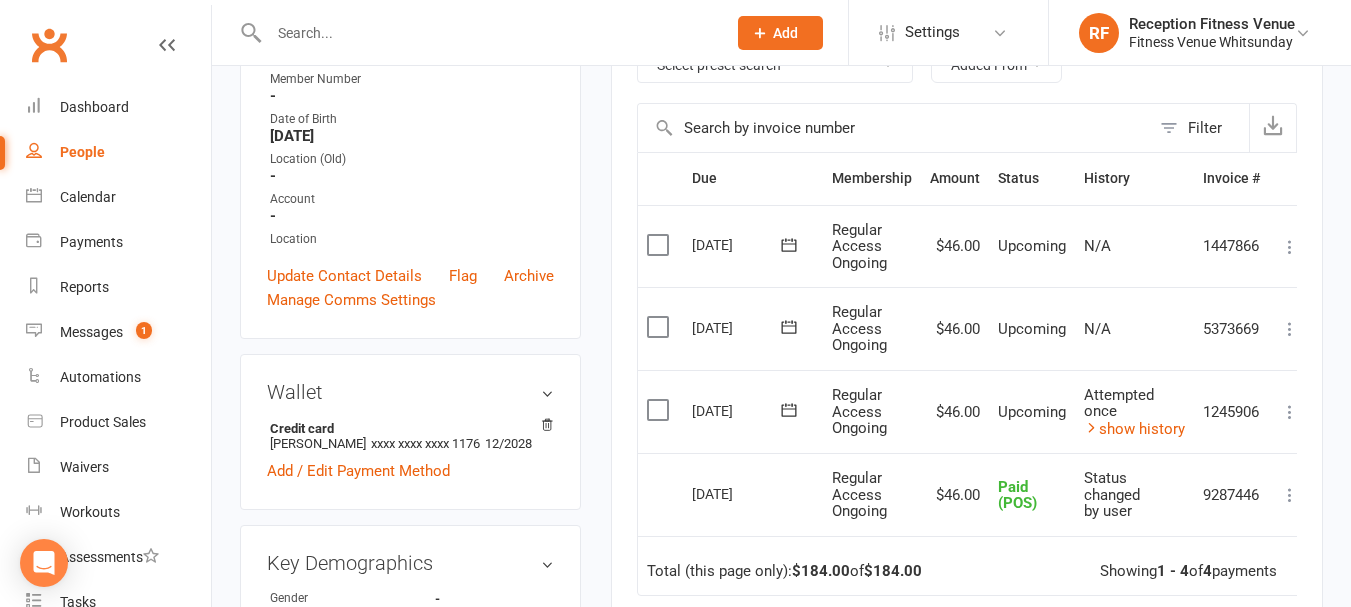 click on "[DATE]" at bounding box center (753, 412) 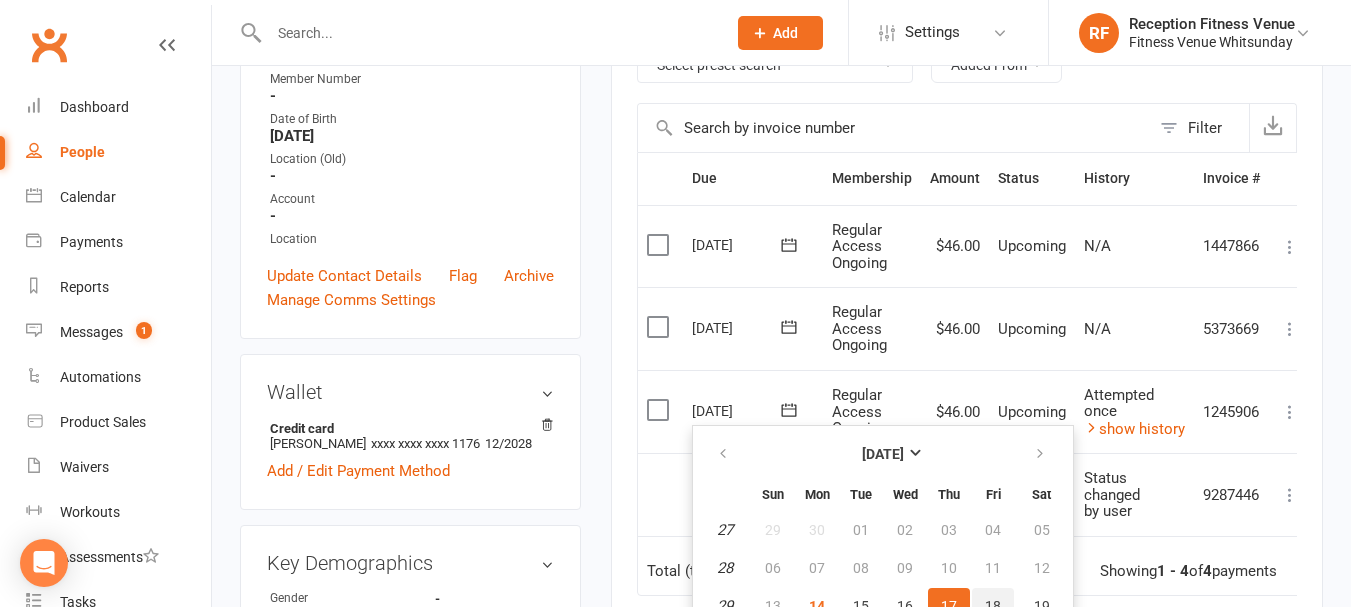 scroll, scrollTop: 500, scrollLeft: 0, axis: vertical 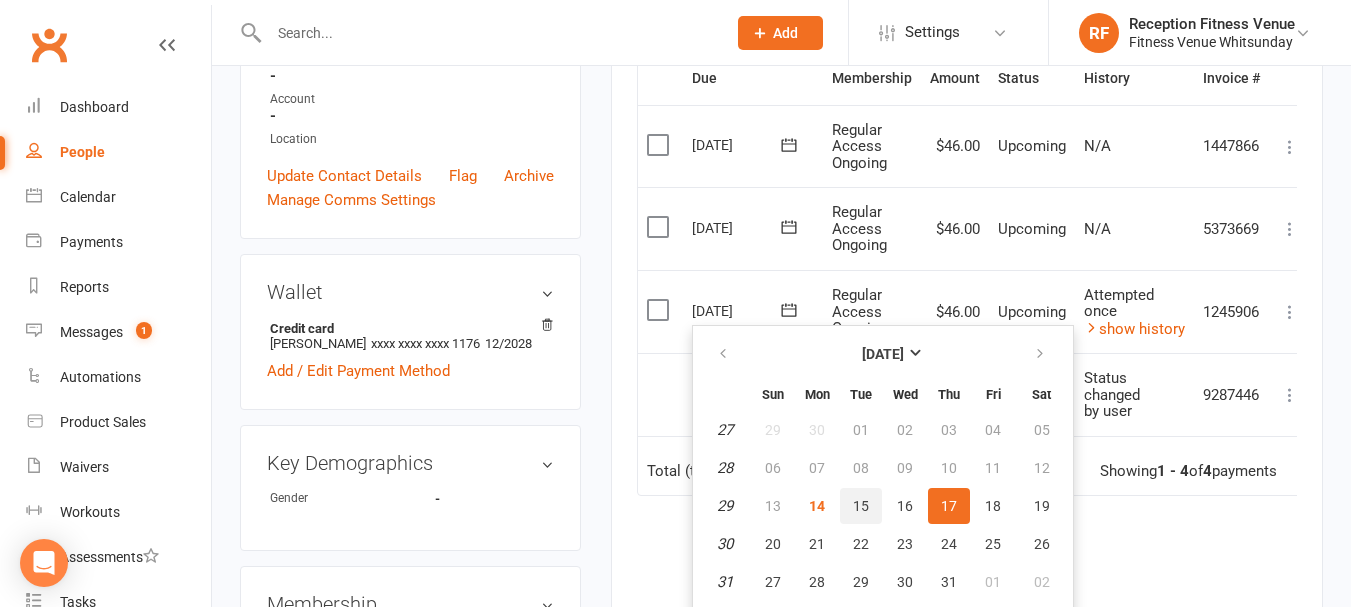 click on "15" at bounding box center (861, 506) 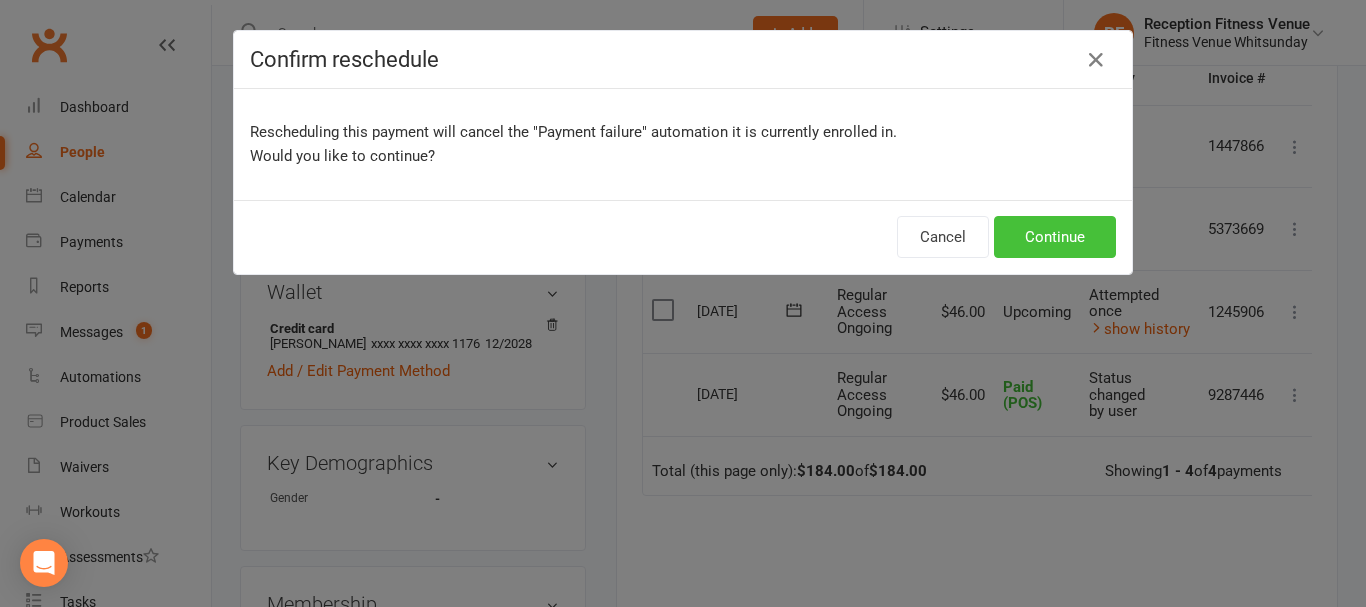 click on "Continue" at bounding box center (1055, 237) 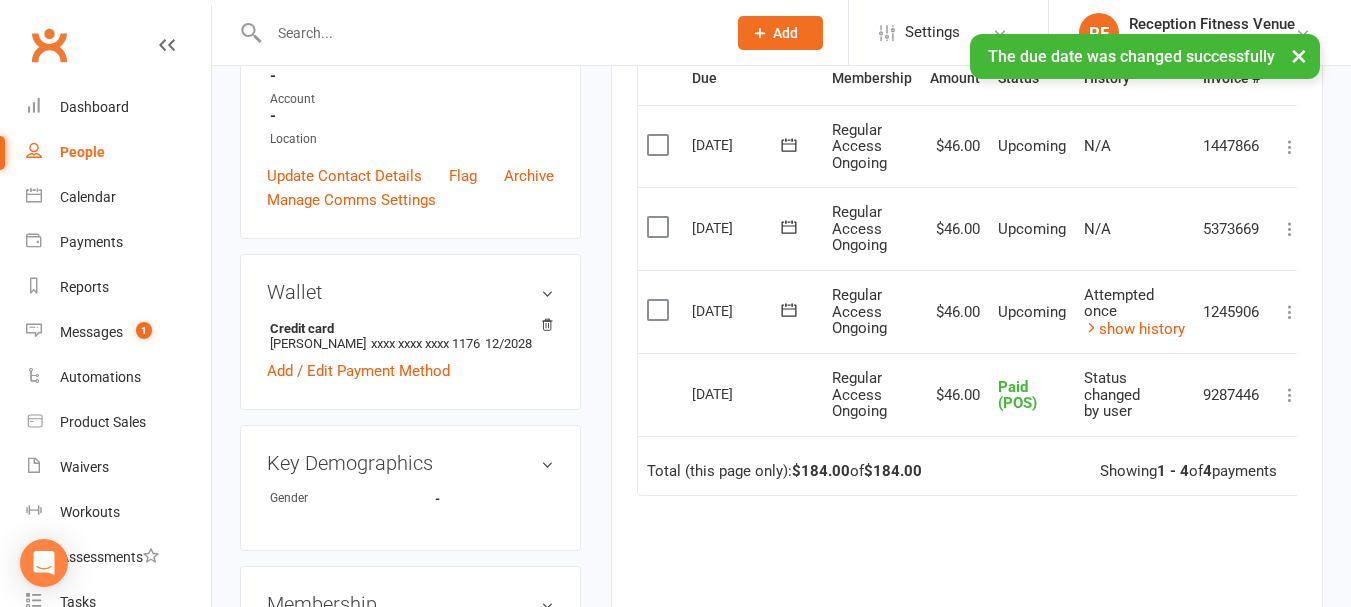 scroll, scrollTop: 400, scrollLeft: 0, axis: vertical 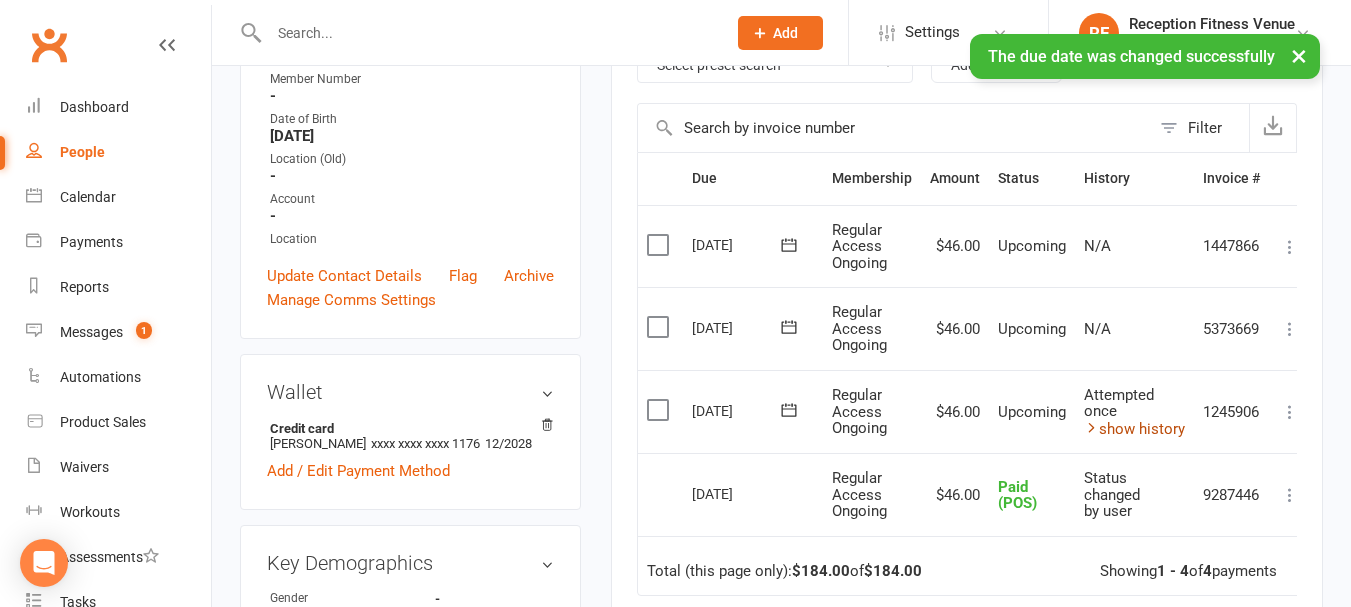click on "show history" at bounding box center [1134, 429] 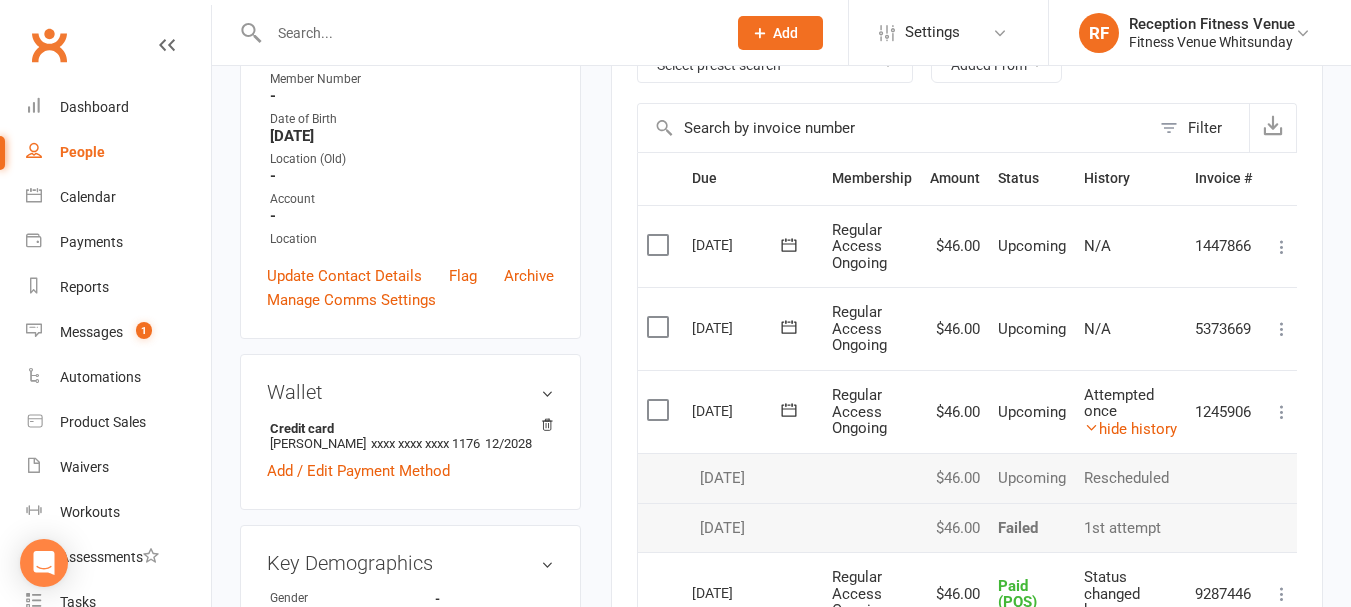 click 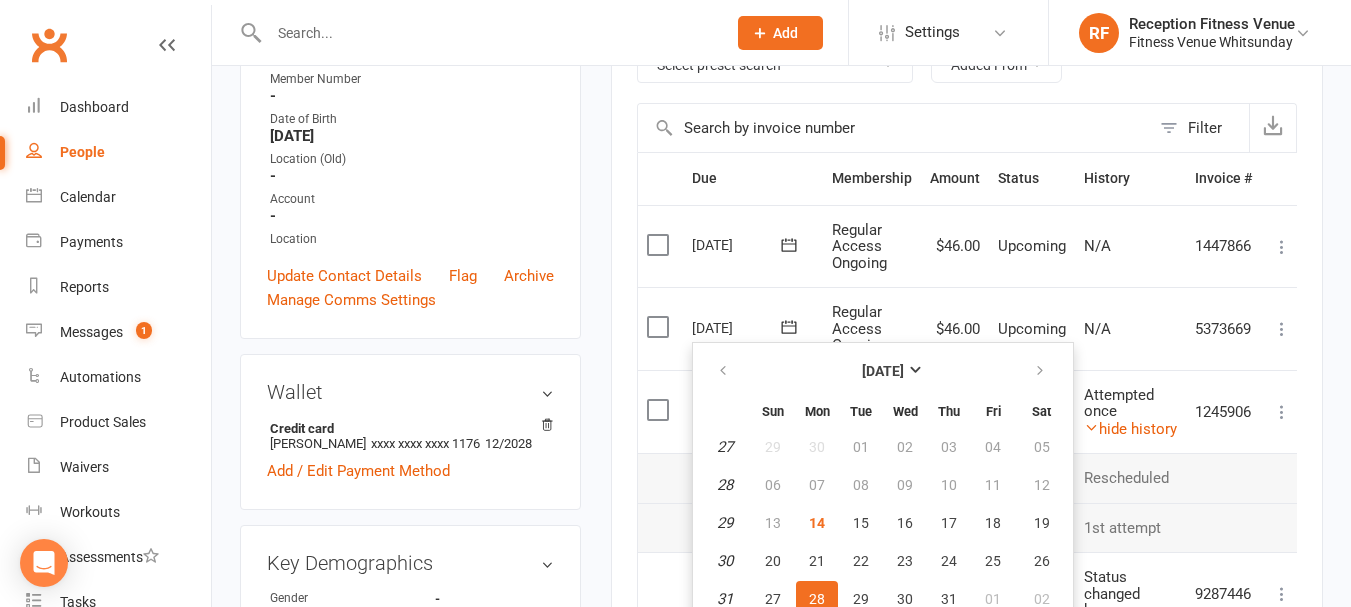 click on "[DATE] [DATE]" at bounding box center (753, 328) 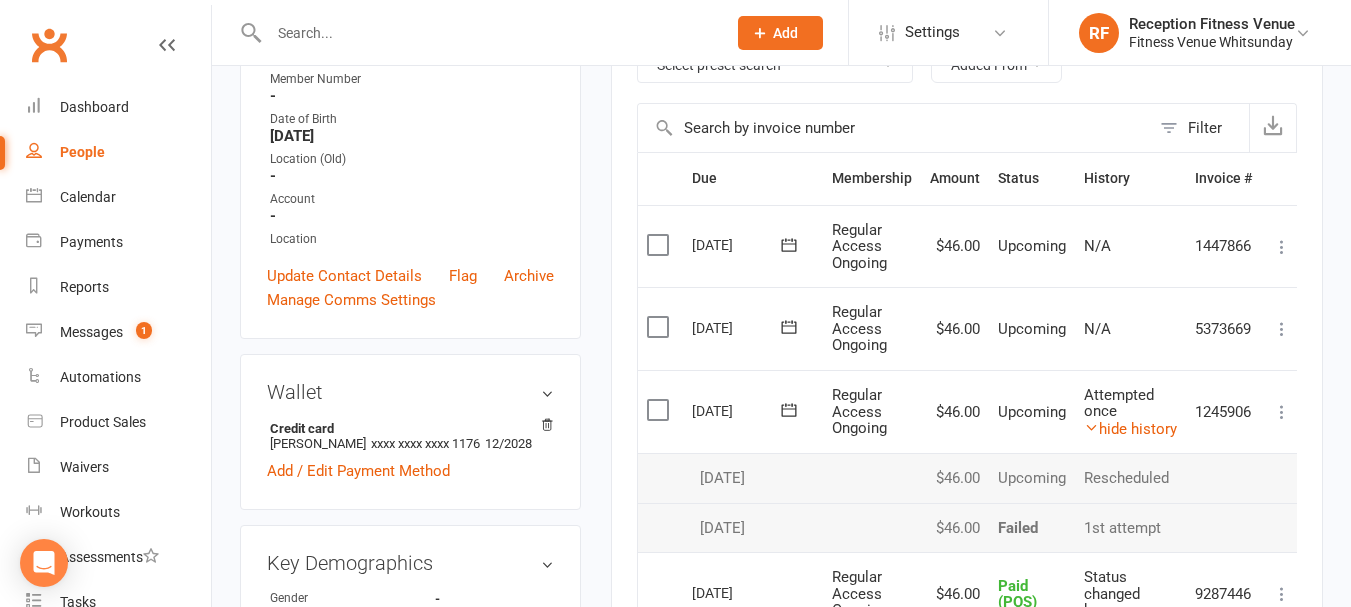 click at bounding box center (1282, 329) 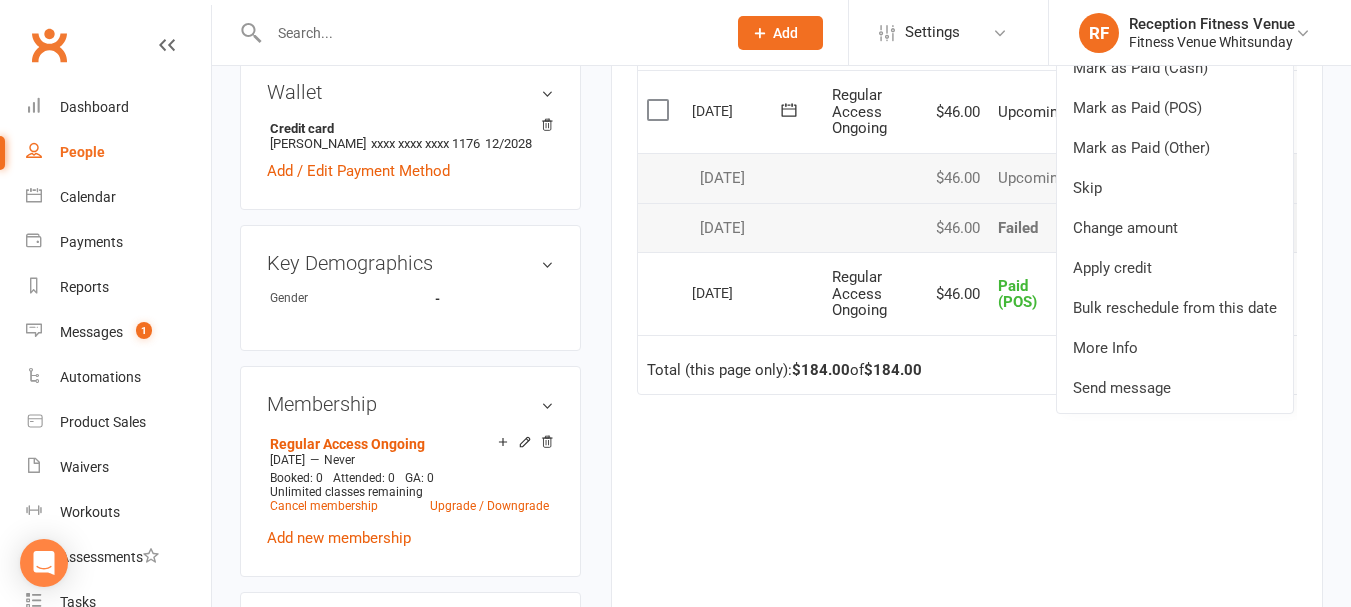 scroll, scrollTop: 800, scrollLeft: 0, axis: vertical 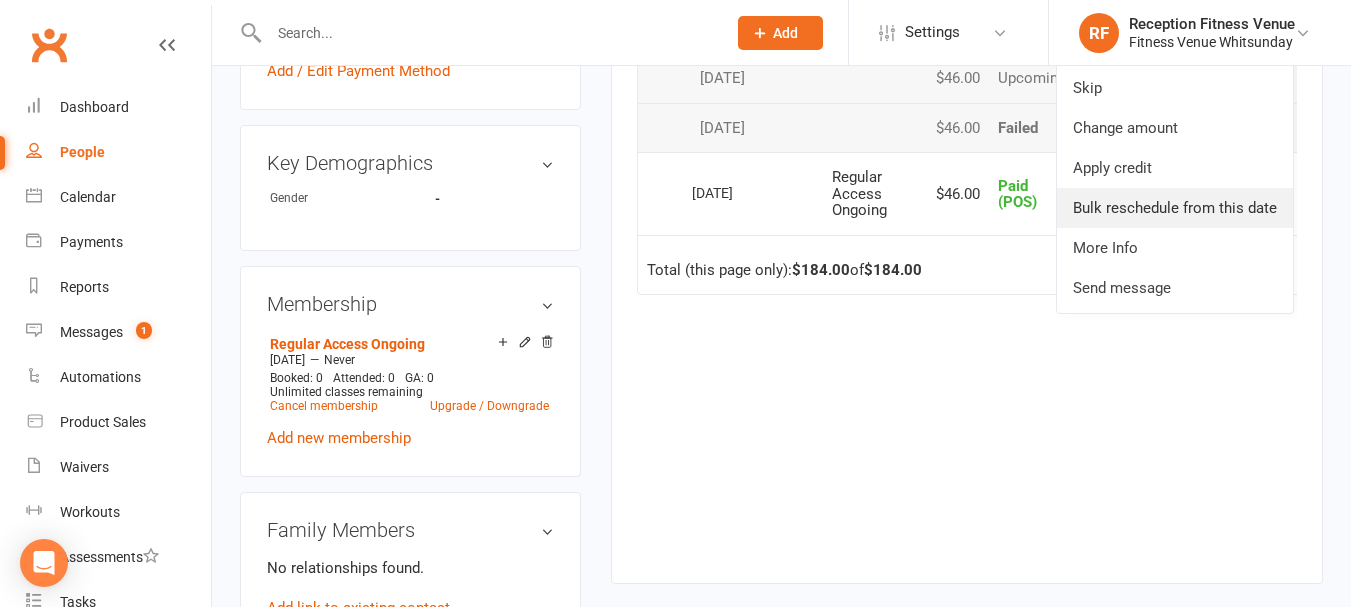 click on "Bulk reschedule from this date" at bounding box center (1175, 208) 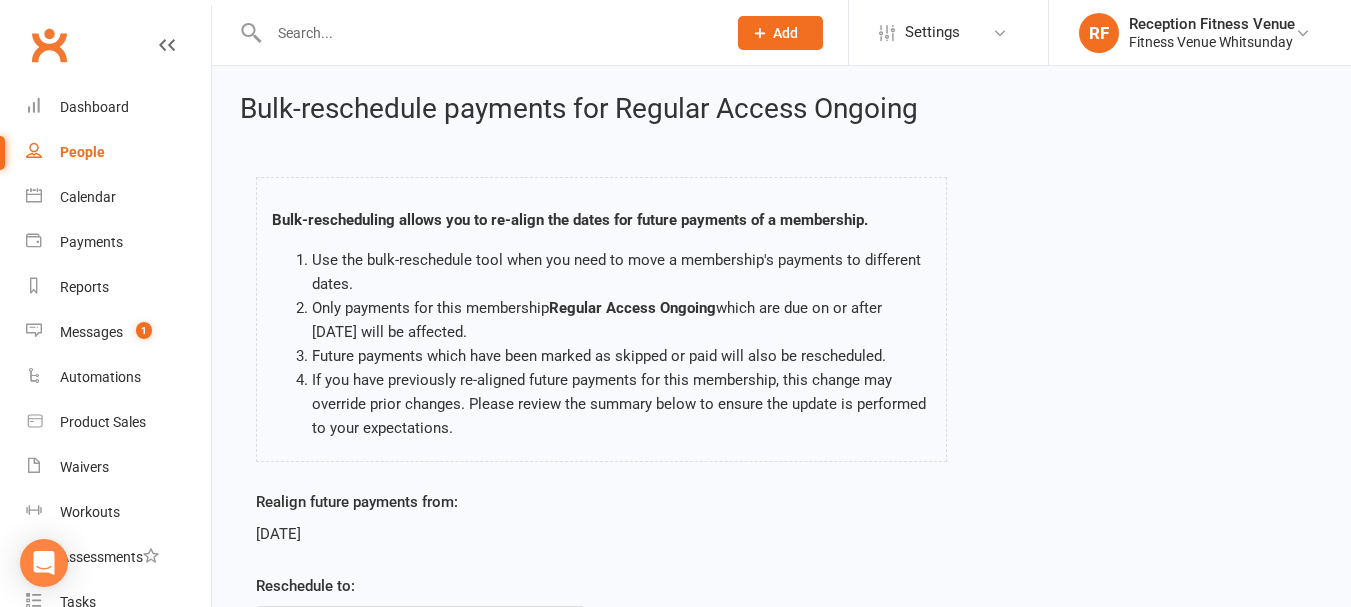 scroll, scrollTop: 200, scrollLeft: 0, axis: vertical 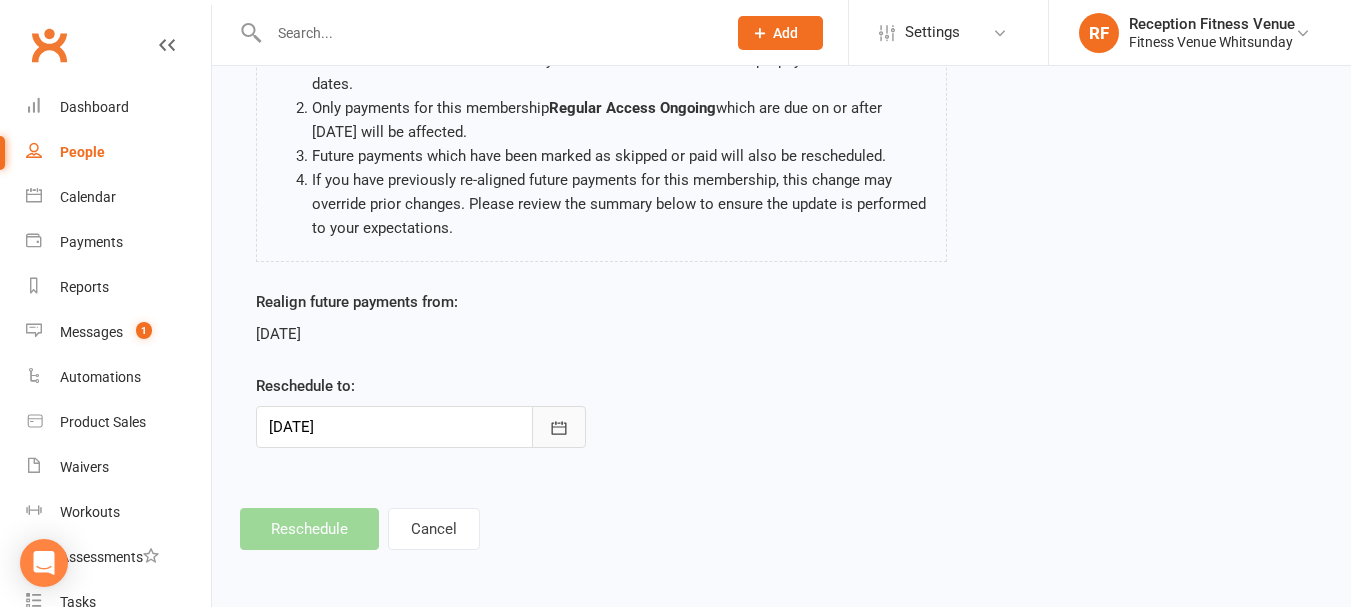 click 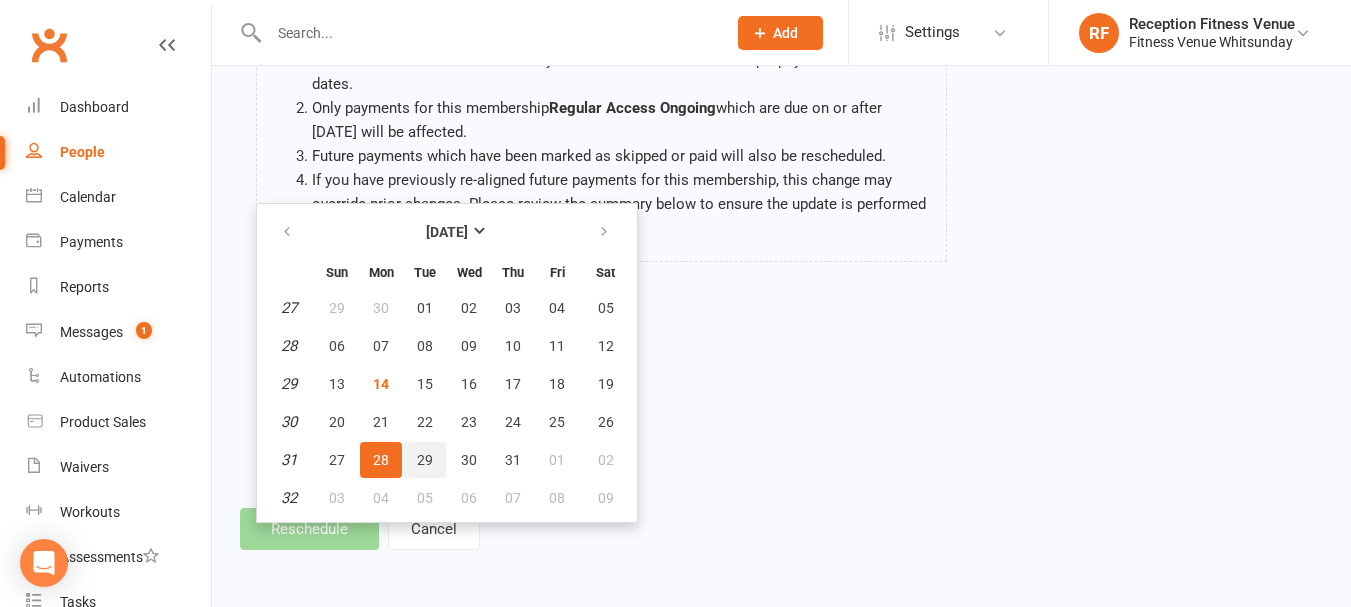 click on "29" at bounding box center [425, 460] 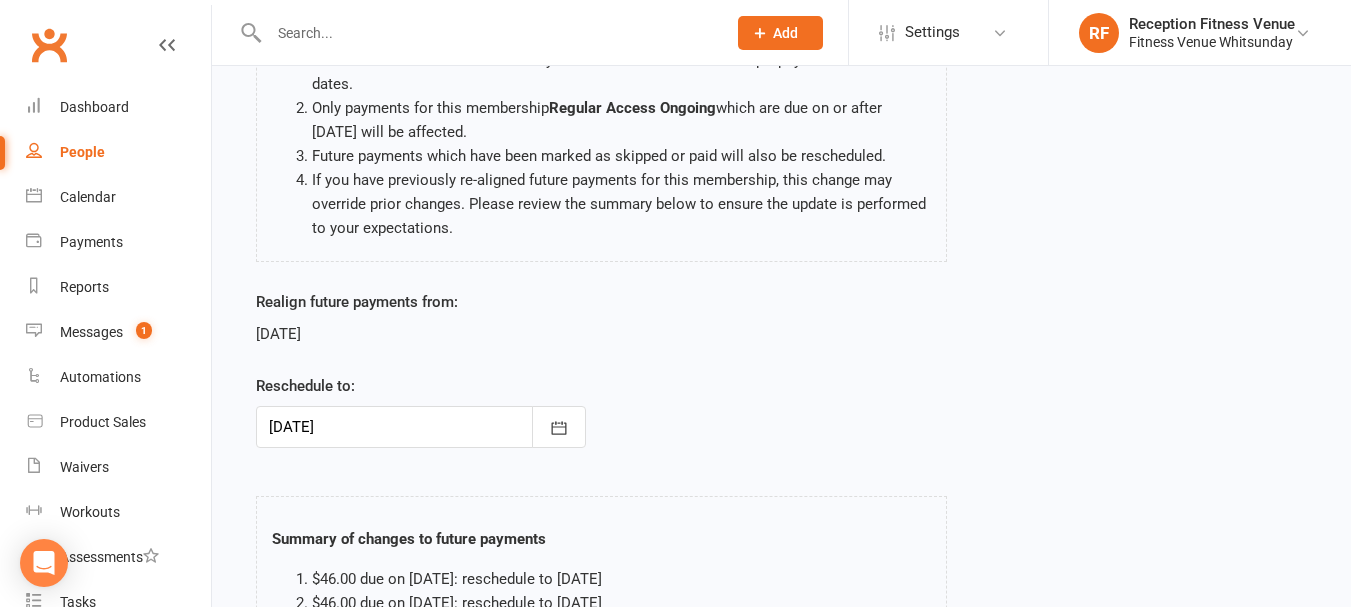 scroll, scrollTop: 485, scrollLeft: 0, axis: vertical 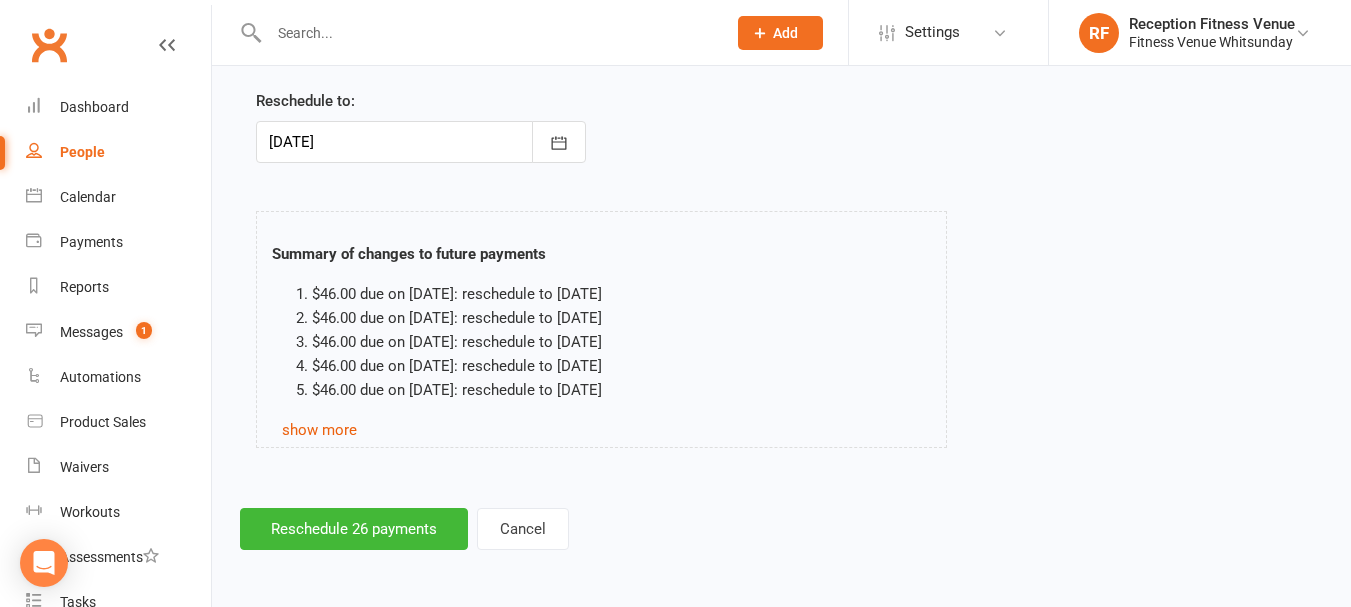 click on "Summary of changes to future payments $46.00 due on [DATE]: reschedule to [DATE] $46.00 due on [DATE]: reschedule to [DATE] $46.00 due on [DATE]: reschedule to [DATE] $46.00 due on [DATE]: reschedule to [DATE] $46.00 due on [DATE]: reschedule to [DATE] show more" at bounding box center [601, 329] 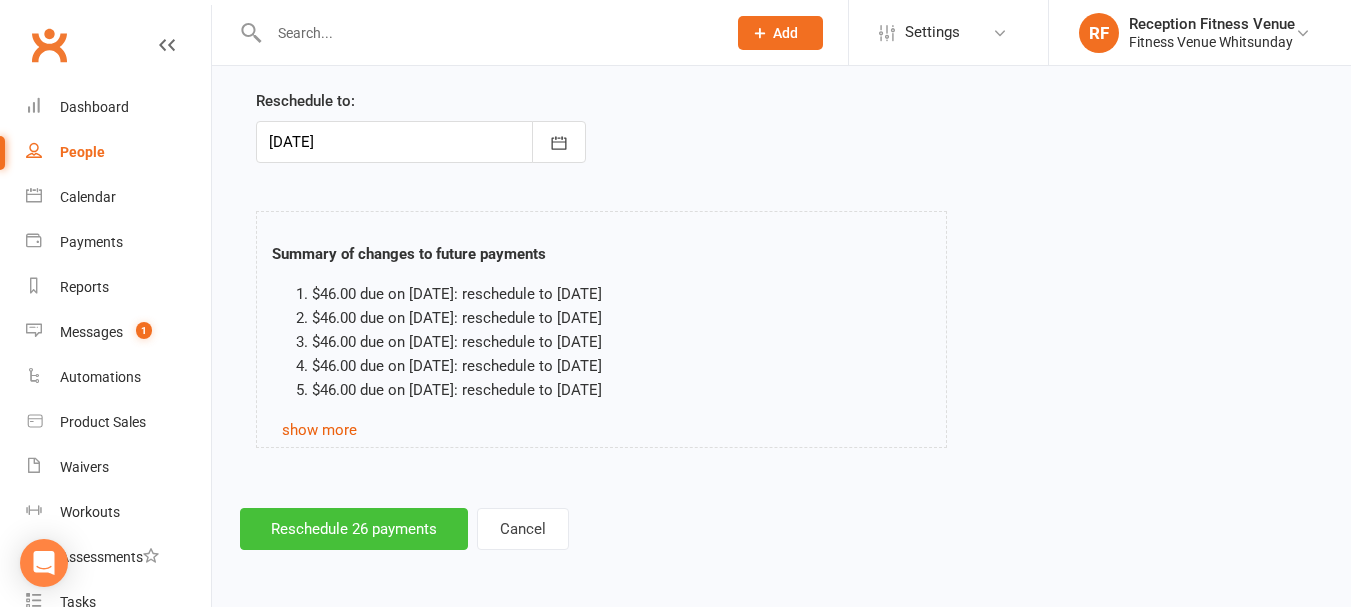 click on "Reschedule 26 payments" at bounding box center (354, 529) 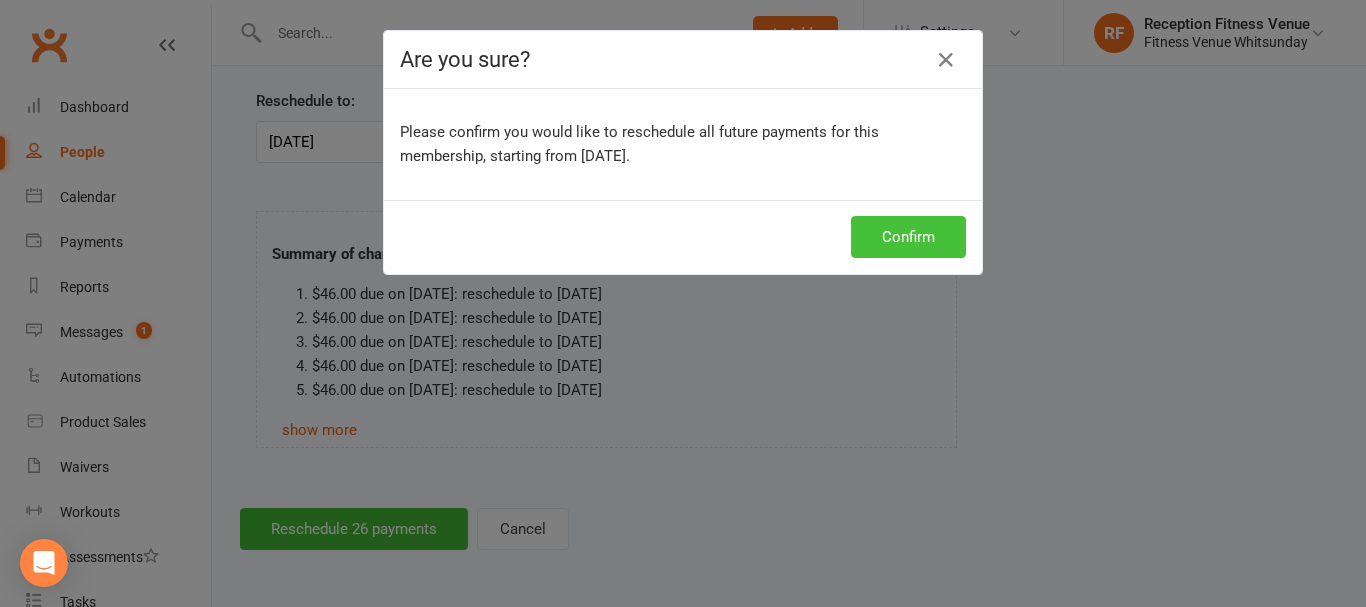 click on "Confirm" at bounding box center (908, 237) 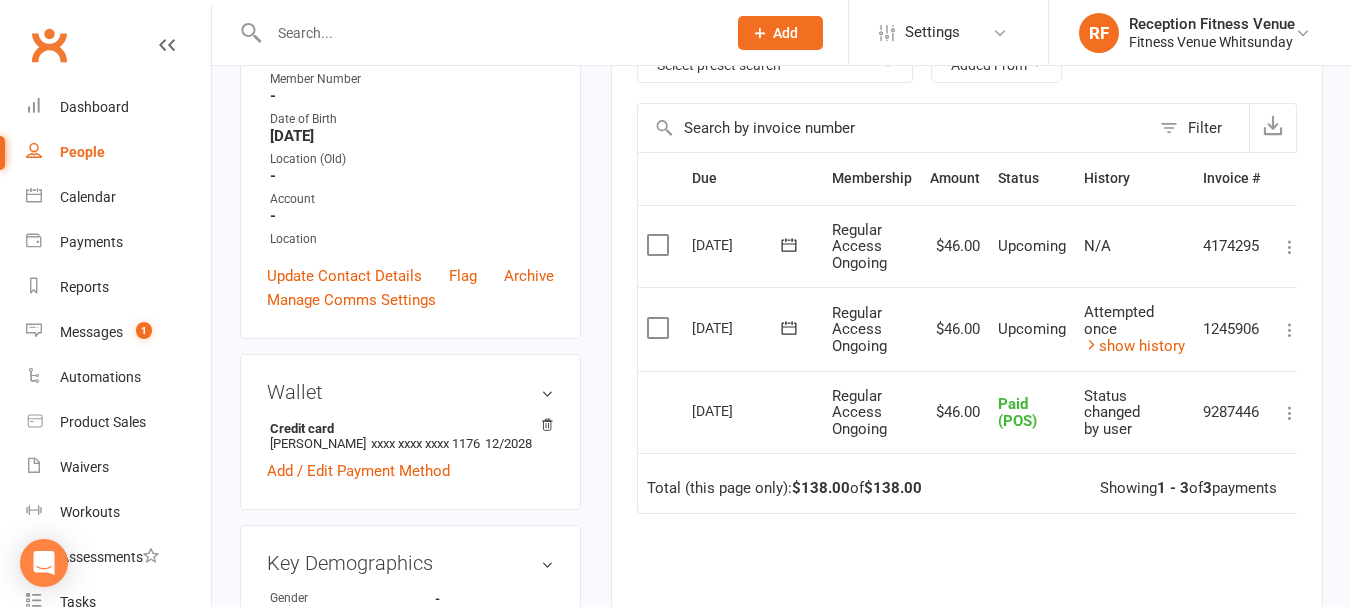 scroll, scrollTop: 0, scrollLeft: 0, axis: both 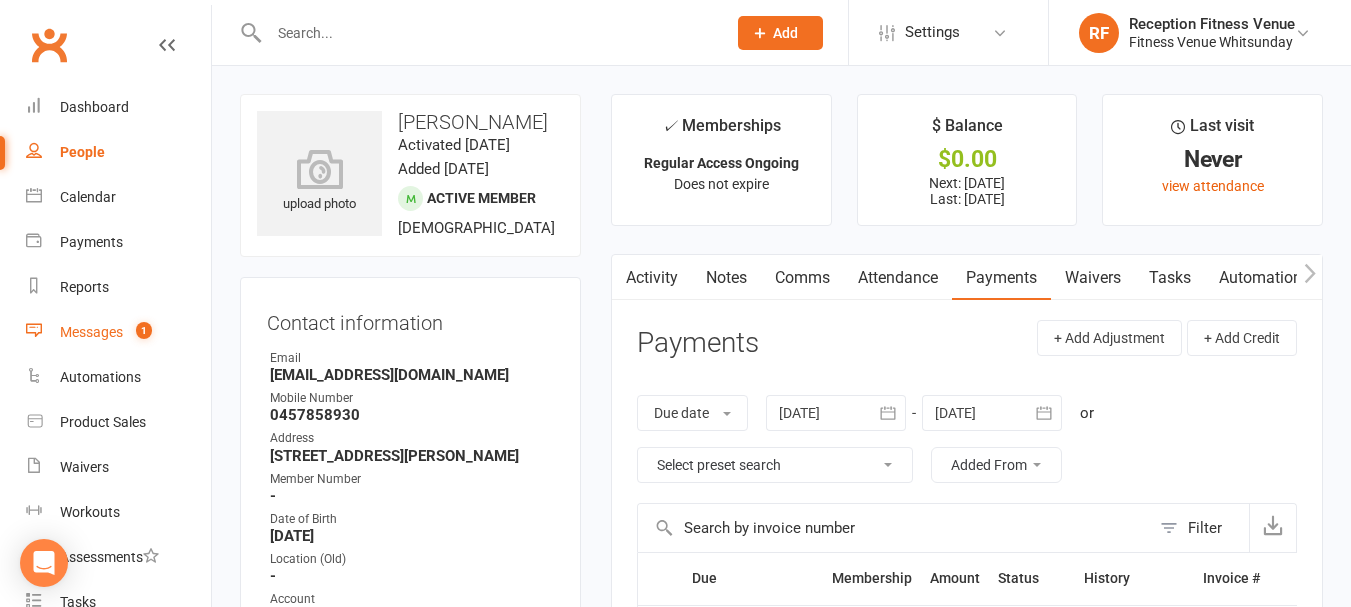 click on "Messages" at bounding box center [91, 332] 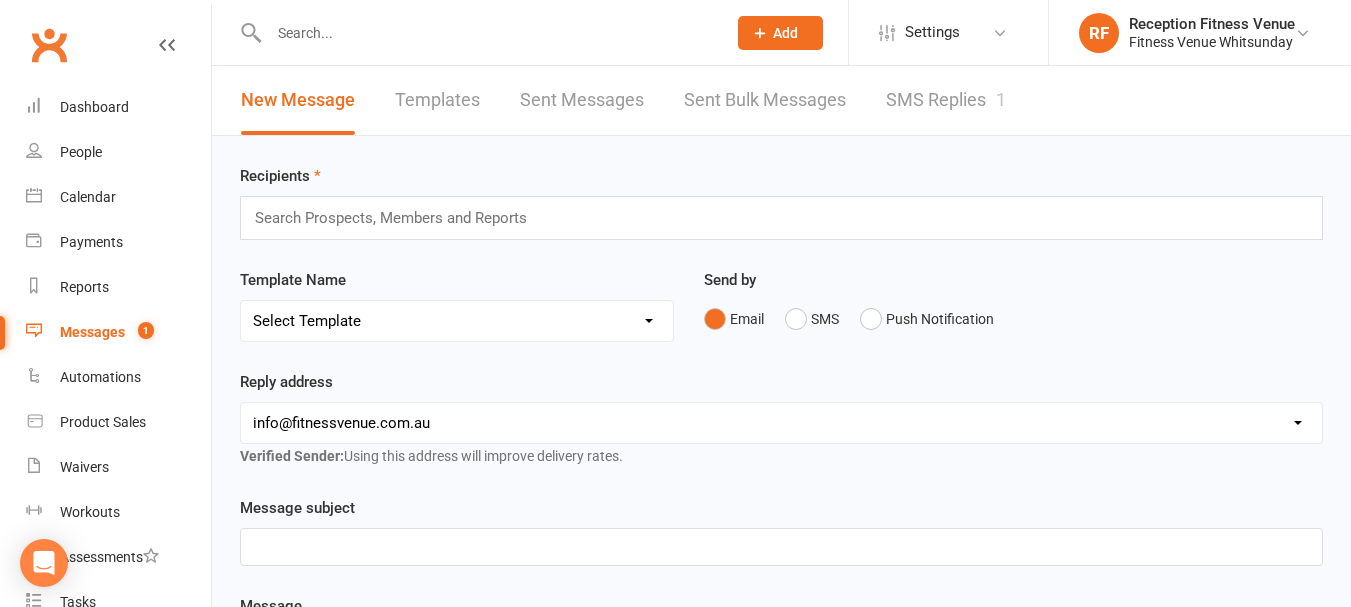 click on "SMS Replies  1" at bounding box center (946, 100) 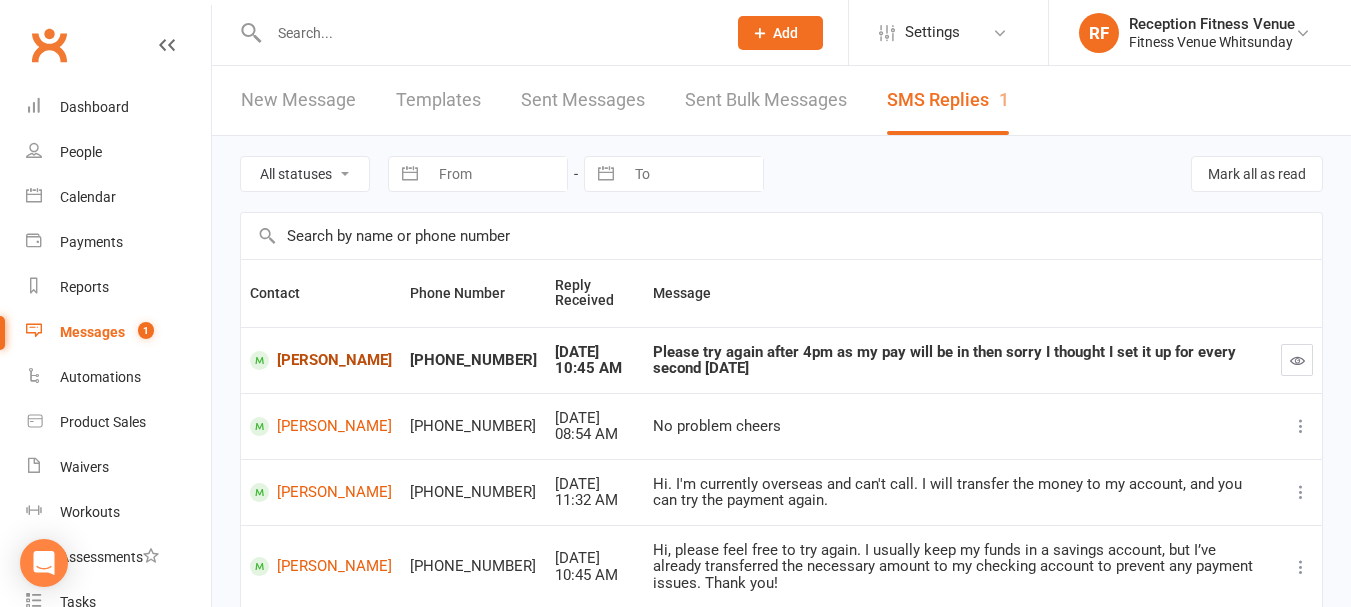 click on "[PERSON_NAME]" at bounding box center (321, 360) 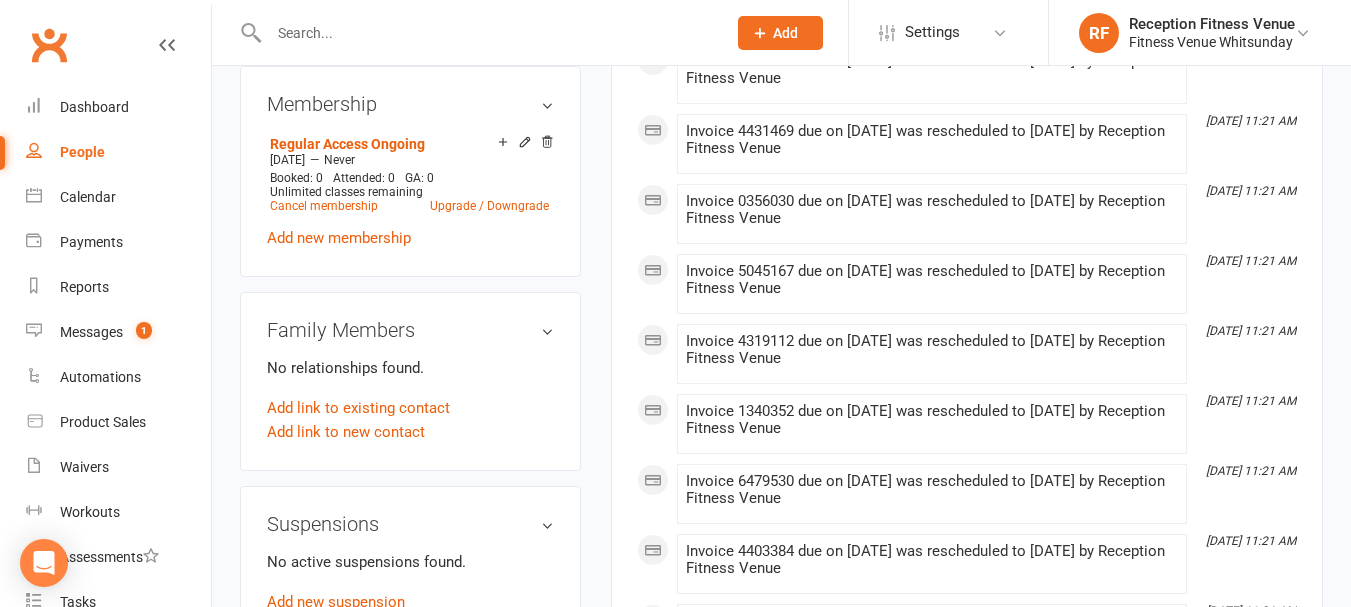 scroll, scrollTop: 0, scrollLeft: 0, axis: both 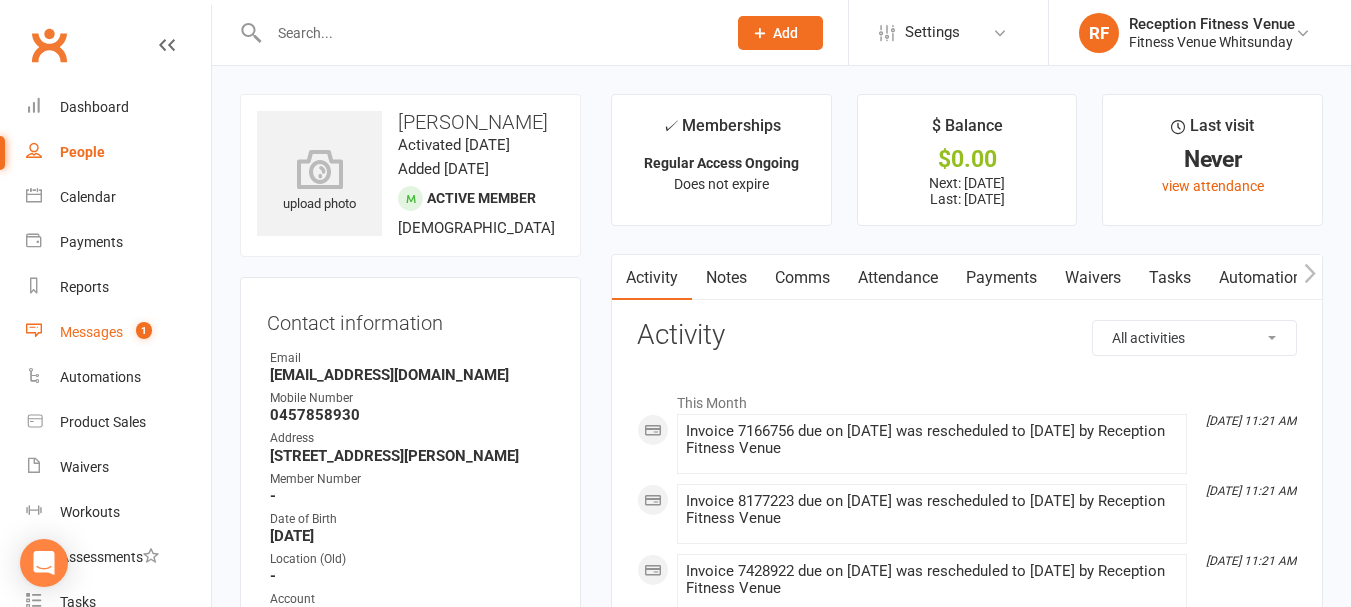 click on "Messages   1" at bounding box center (118, 332) 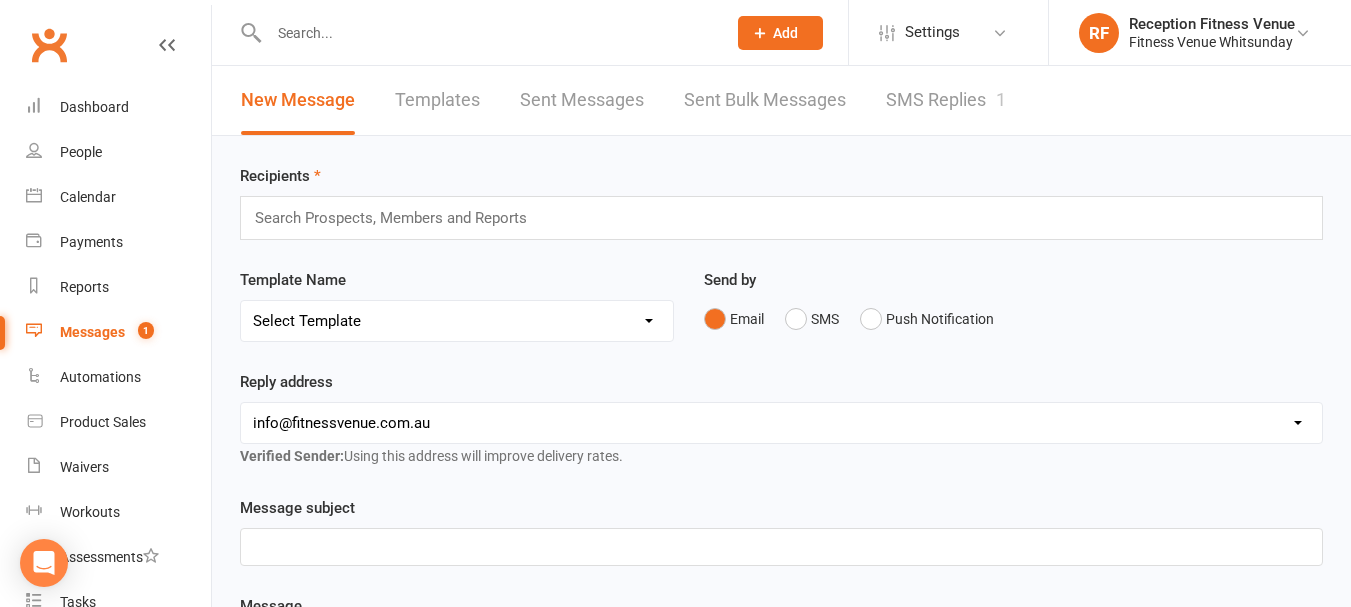 click on "SMS Replies  1" at bounding box center [946, 100] 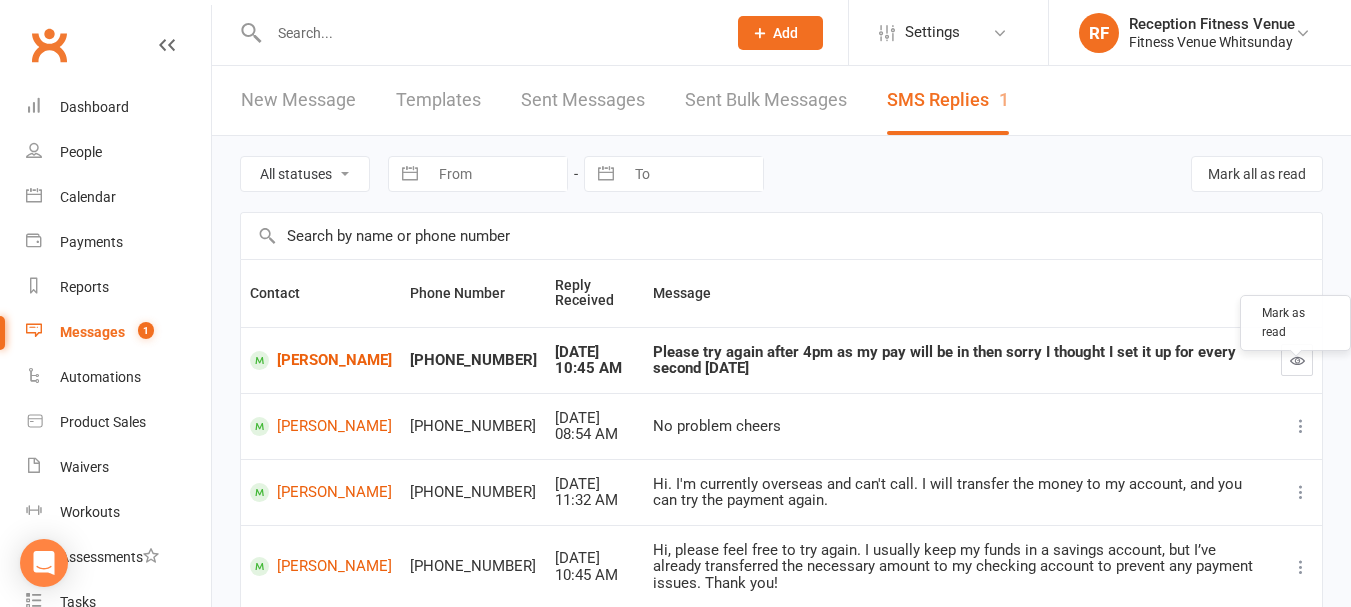 click at bounding box center [1297, 360] 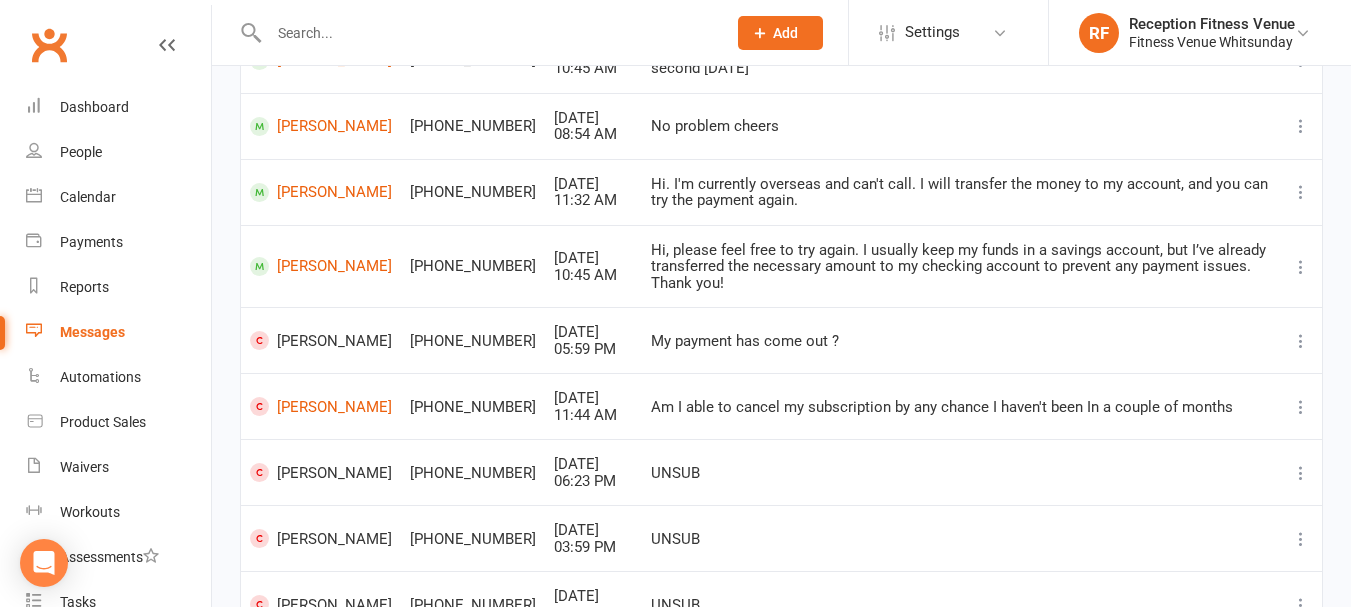 scroll, scrollTop: 0, scrollLeft: 0, axis: both 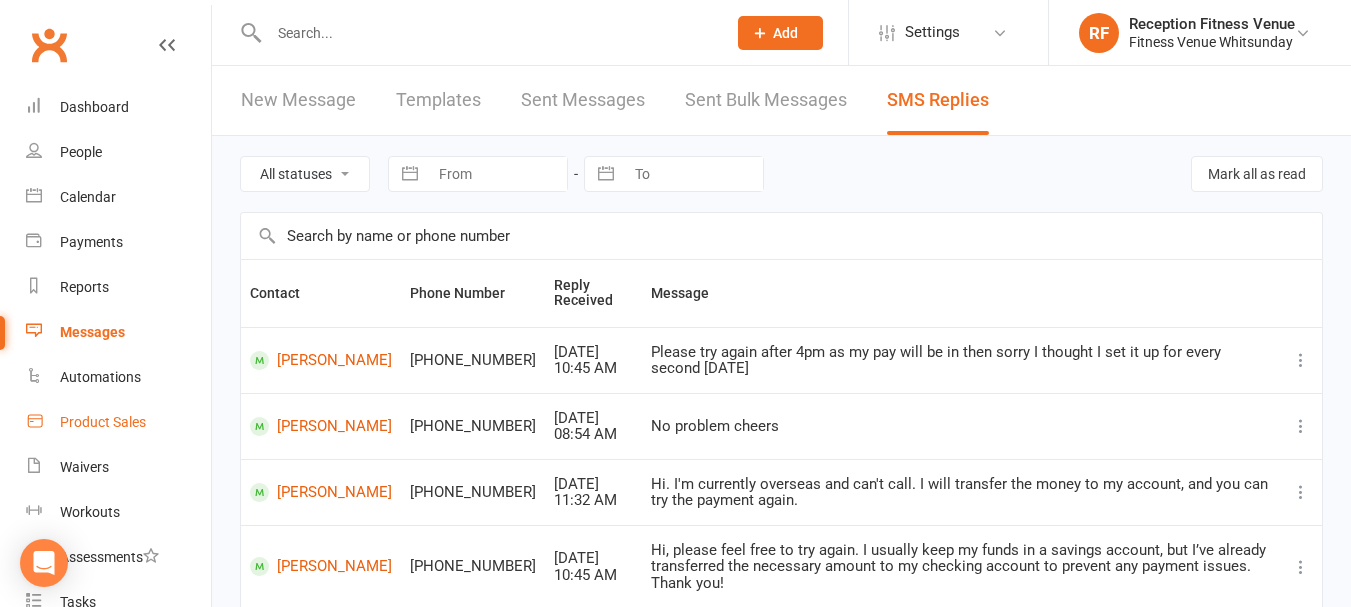 click on "Product Sales" at bounding box center [103, 422] 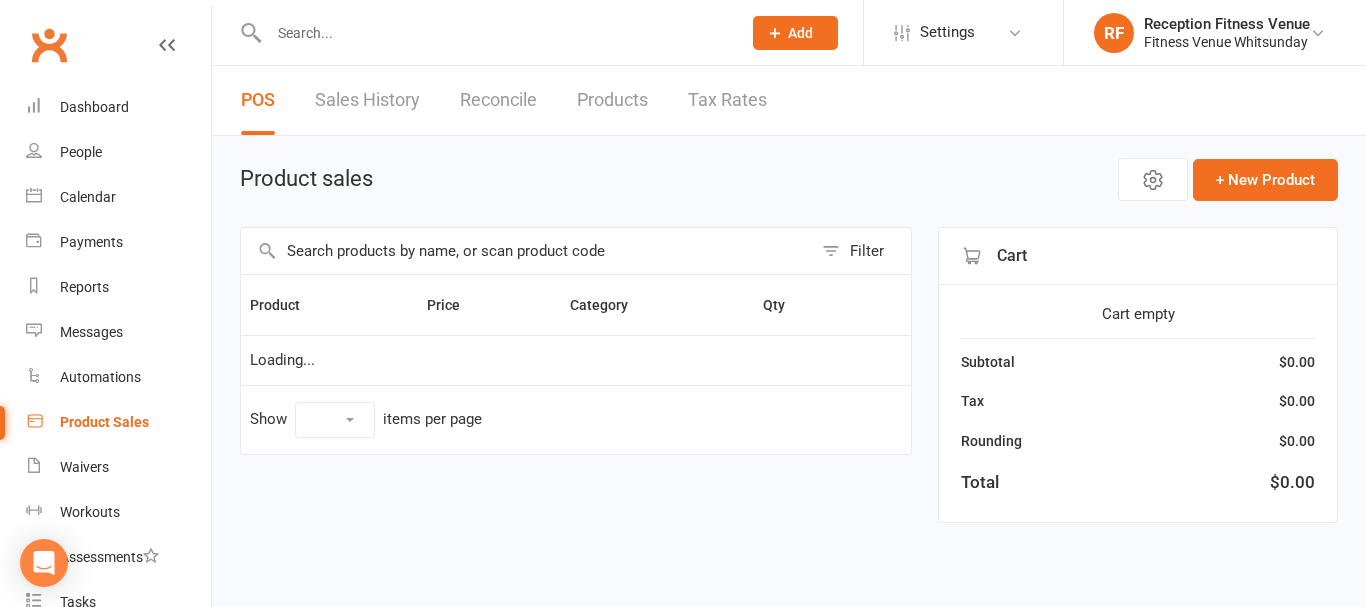 select on "100" 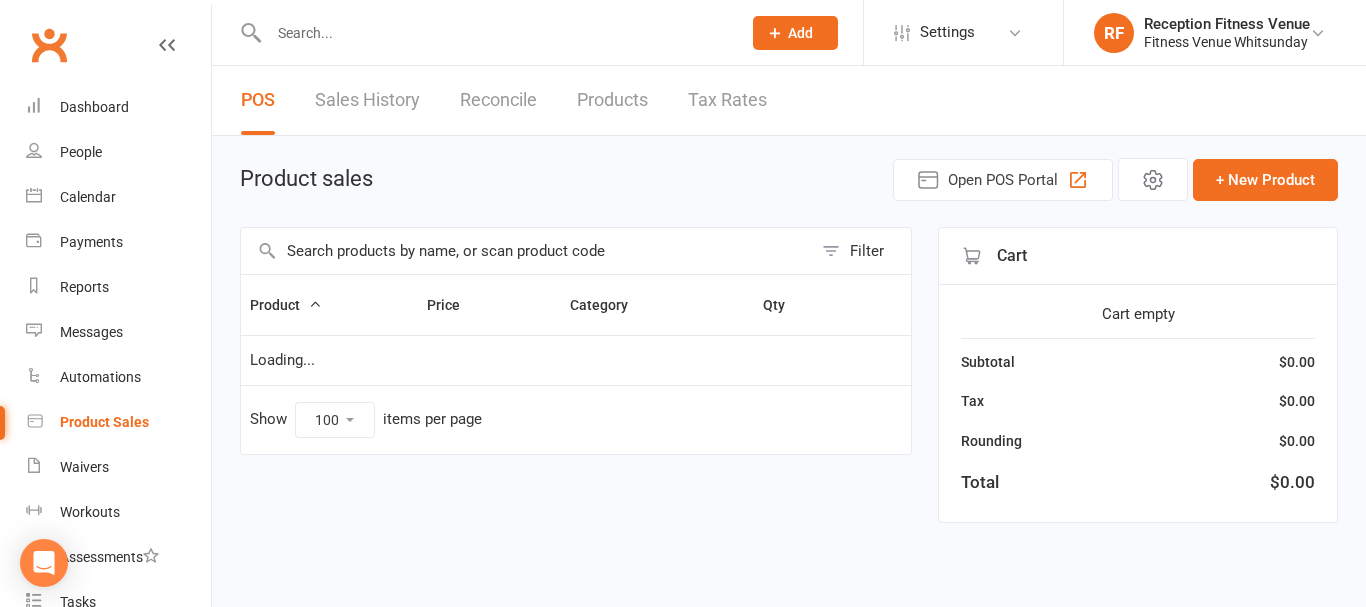 click at bounding box center (526, 251) 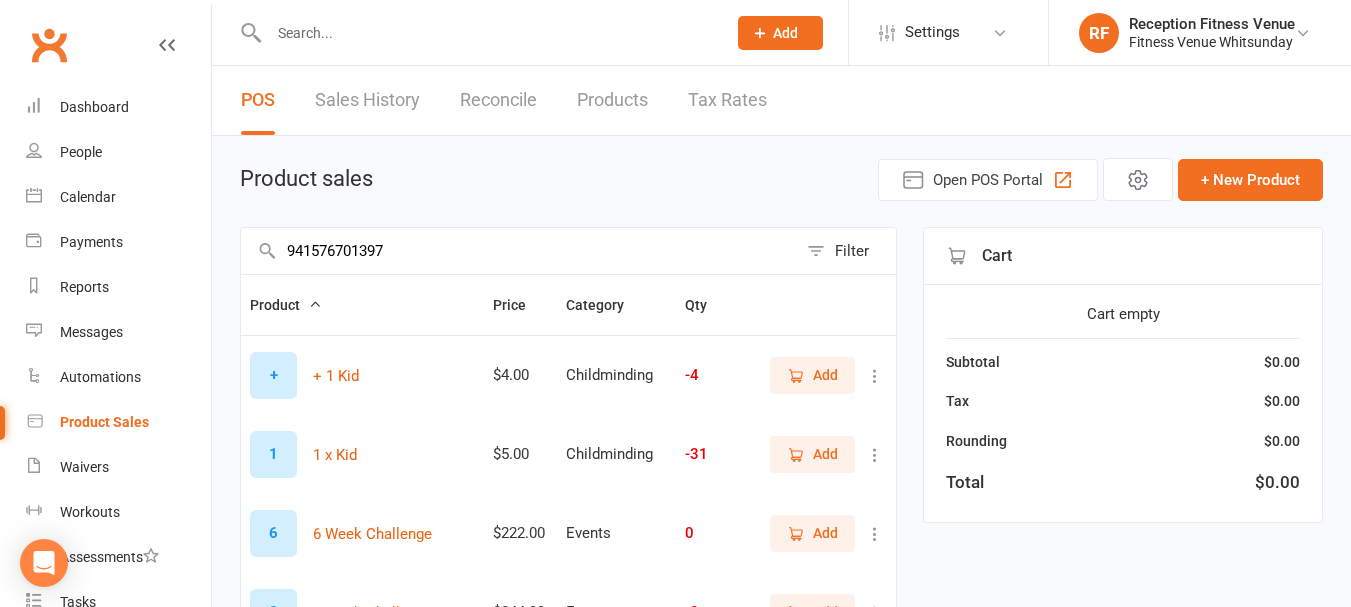type on "9415767013971" 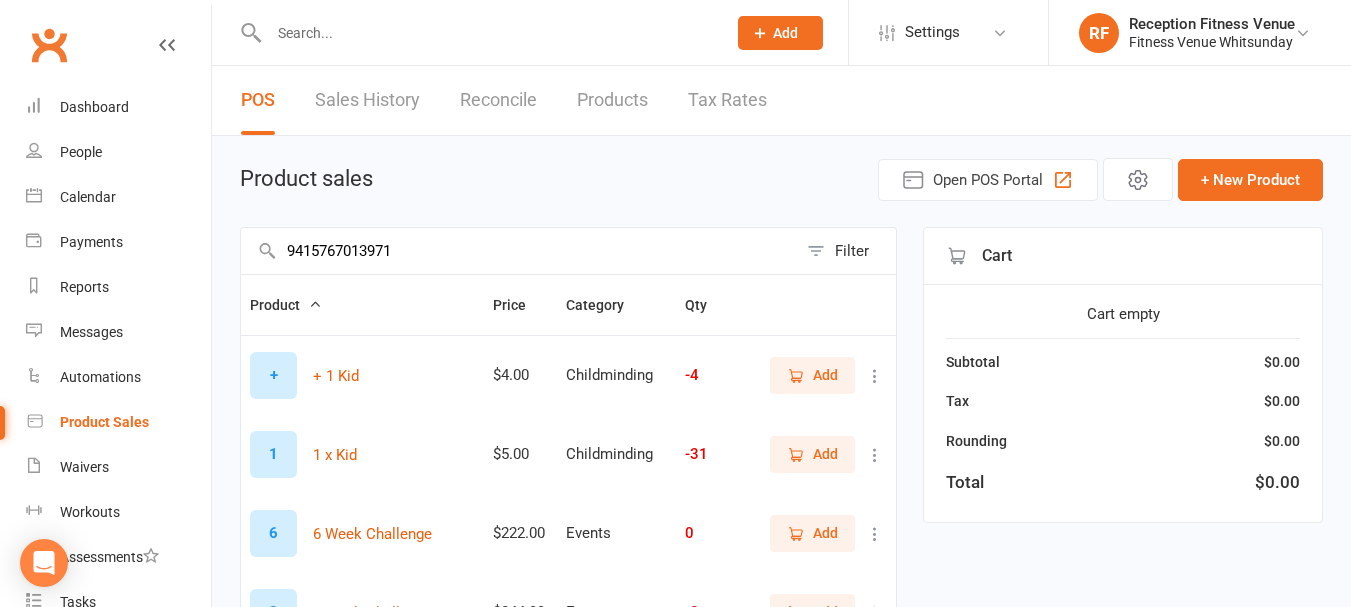 type 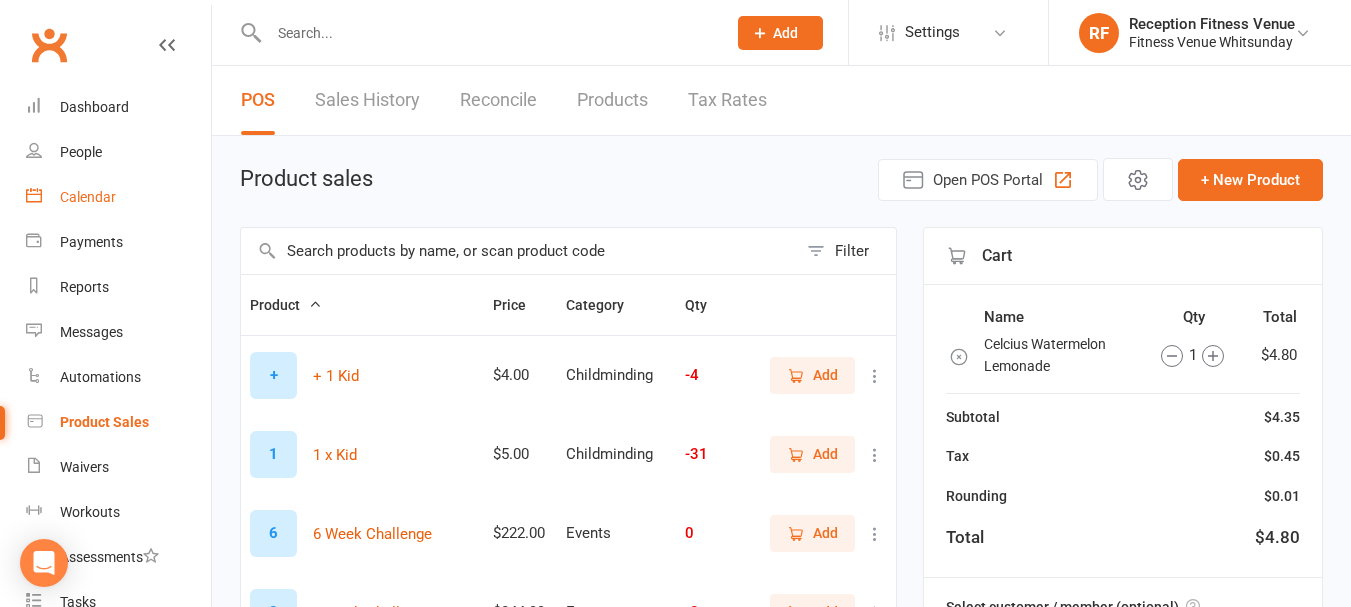 click on "Calendar" at bounding box center (118, 197) 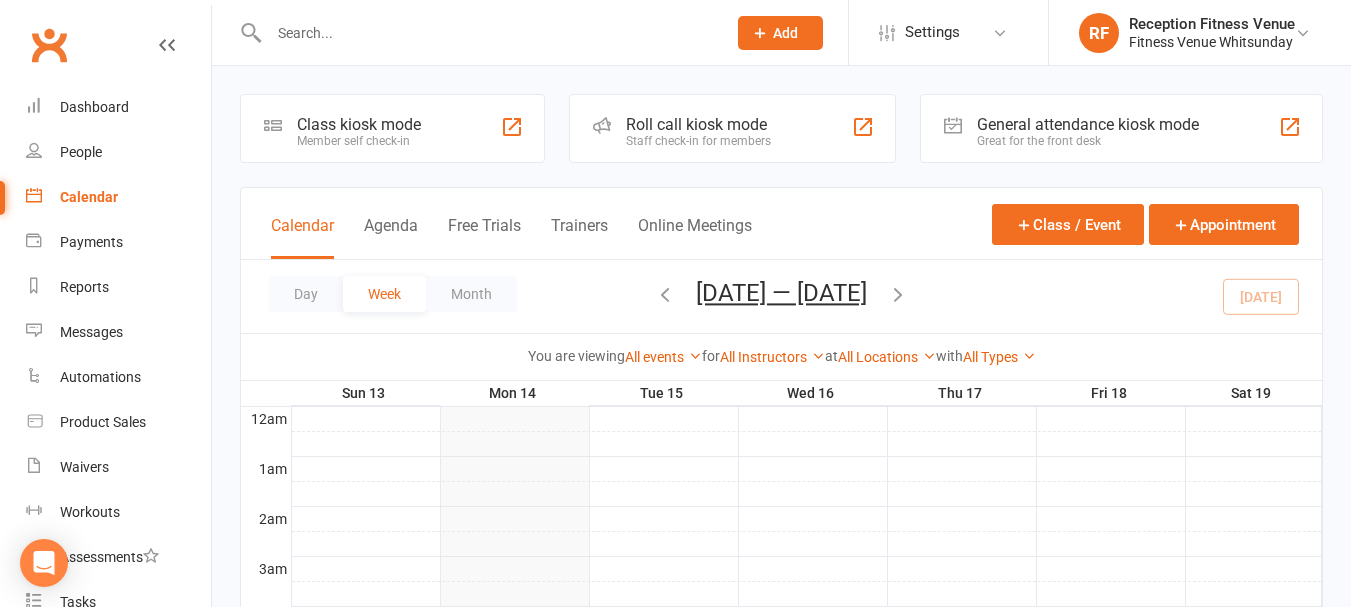 click on "General attendance kiosk mode" at bounding box center [1088, 124] 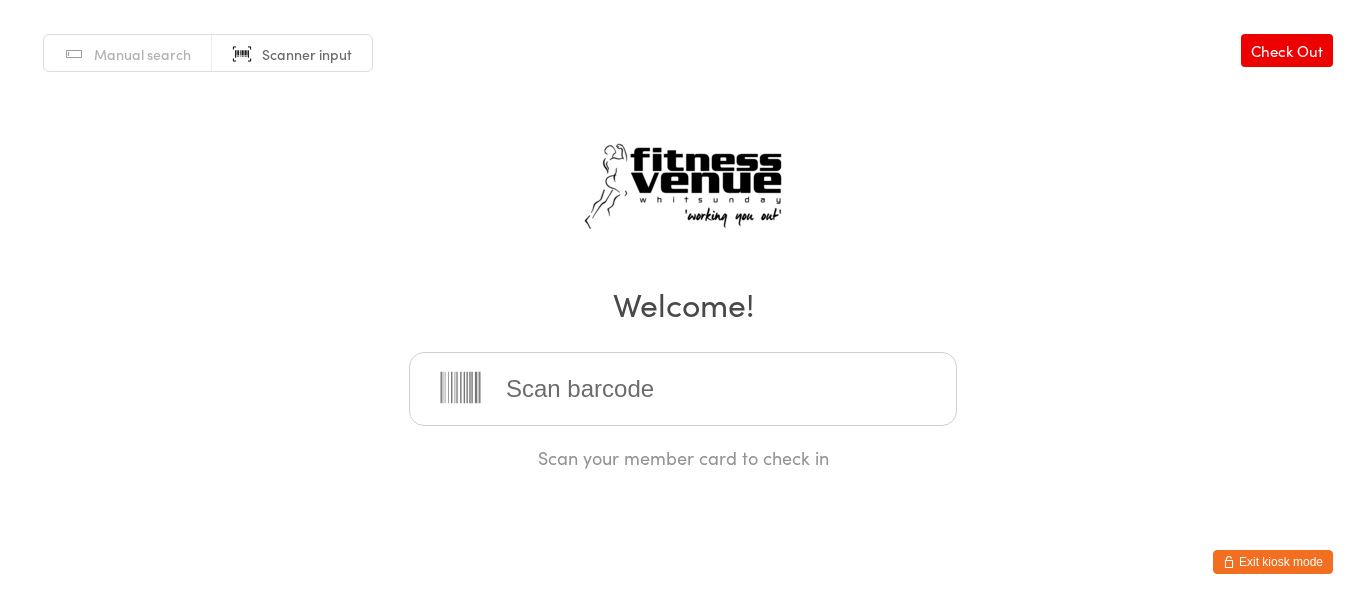 scroll, scrollTop: 0, scrollLeft: 0, axis: both 